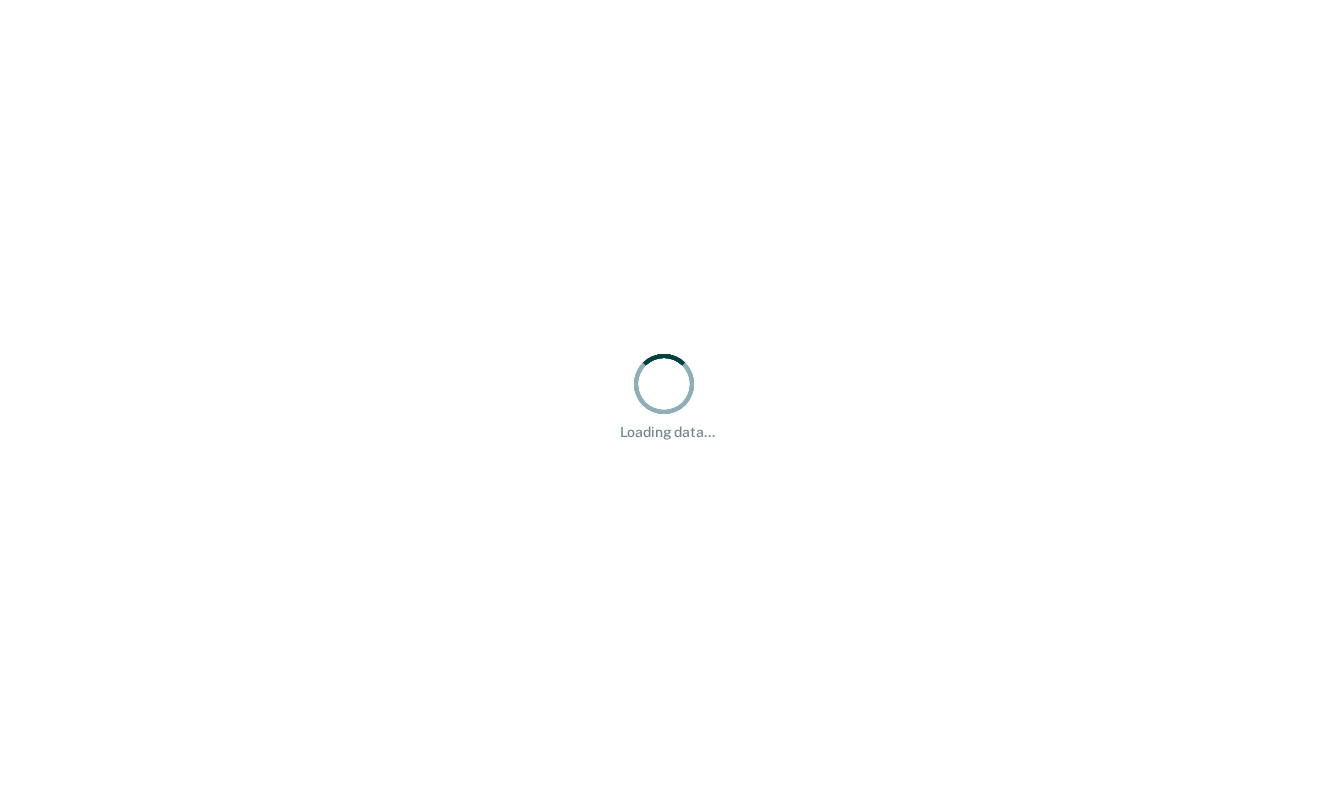 scroll, scrollTop: 0, scrollLeft: 0, axis: both 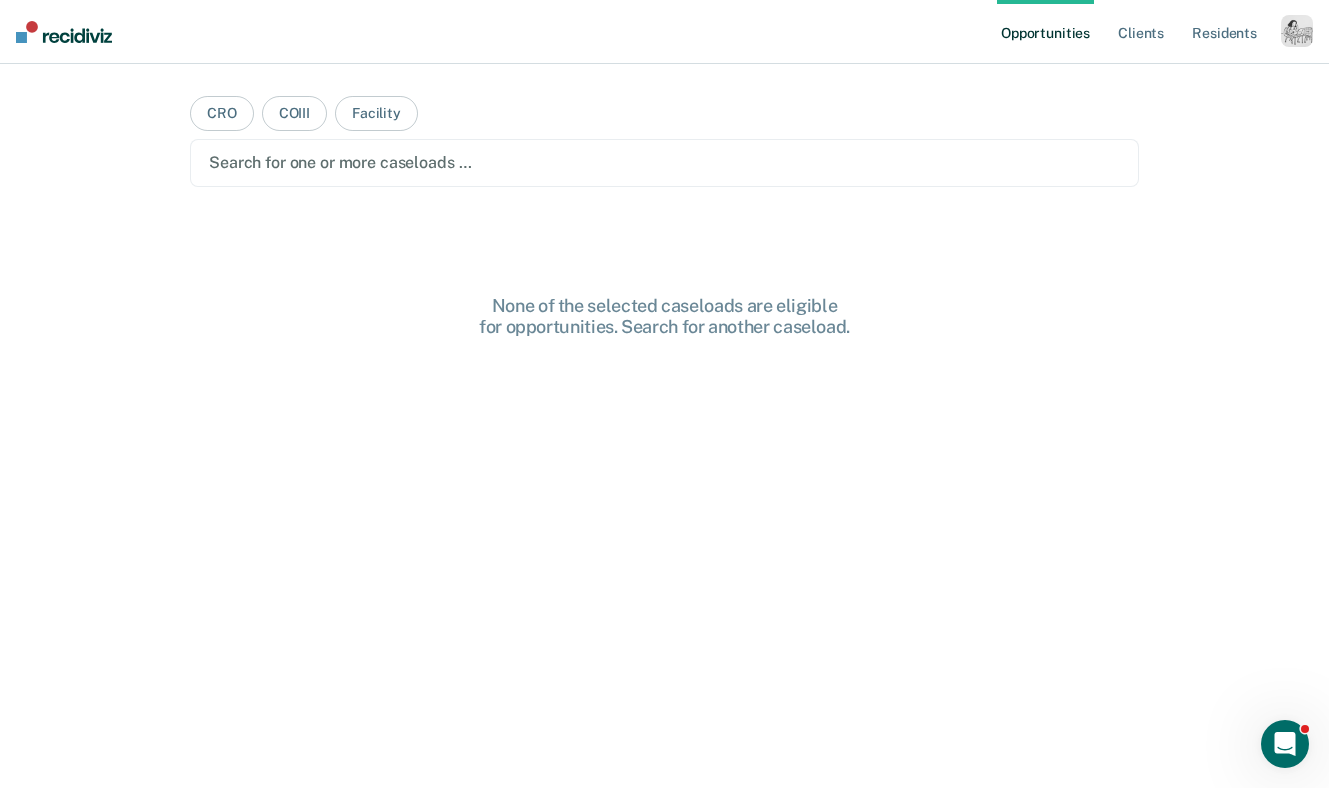 click at bounding box center (1297, 31) 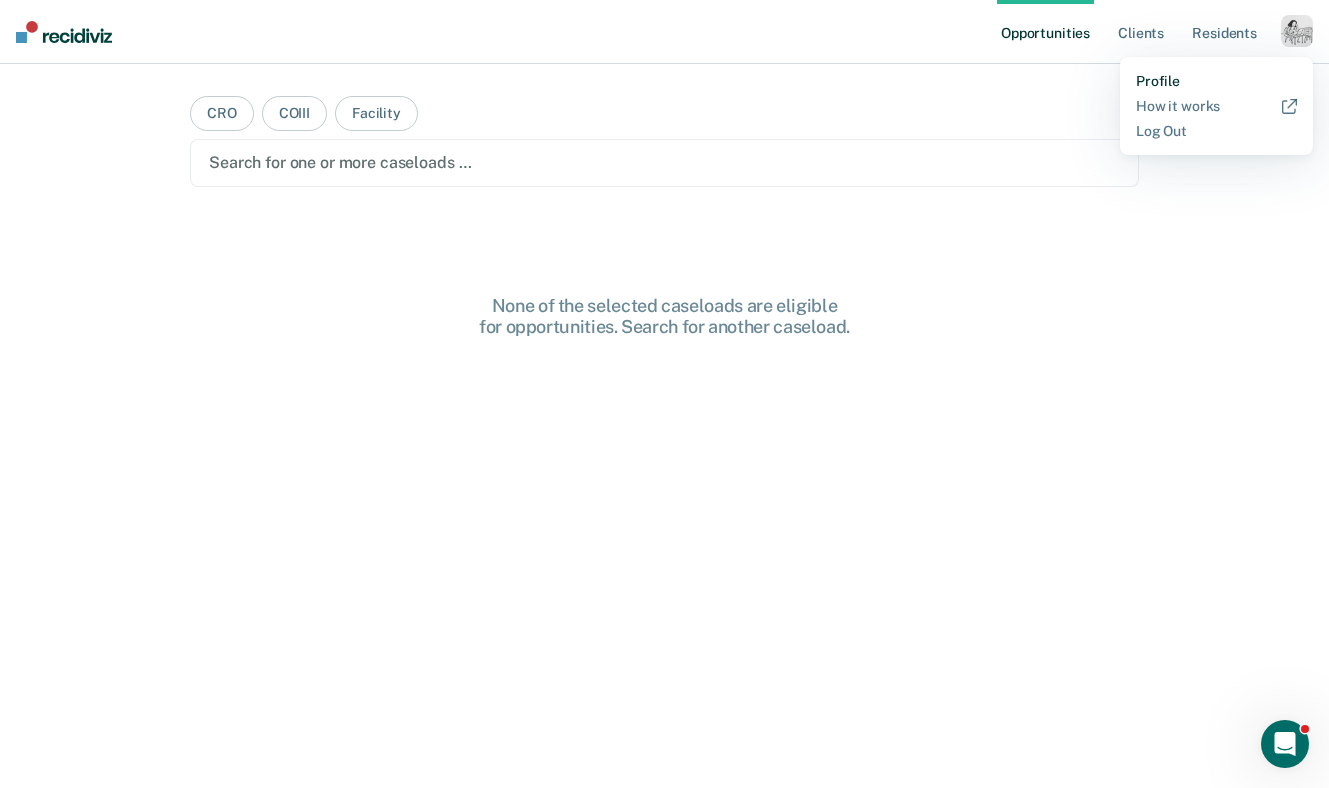 click on "Profile" at bounding box center [1216, 81] 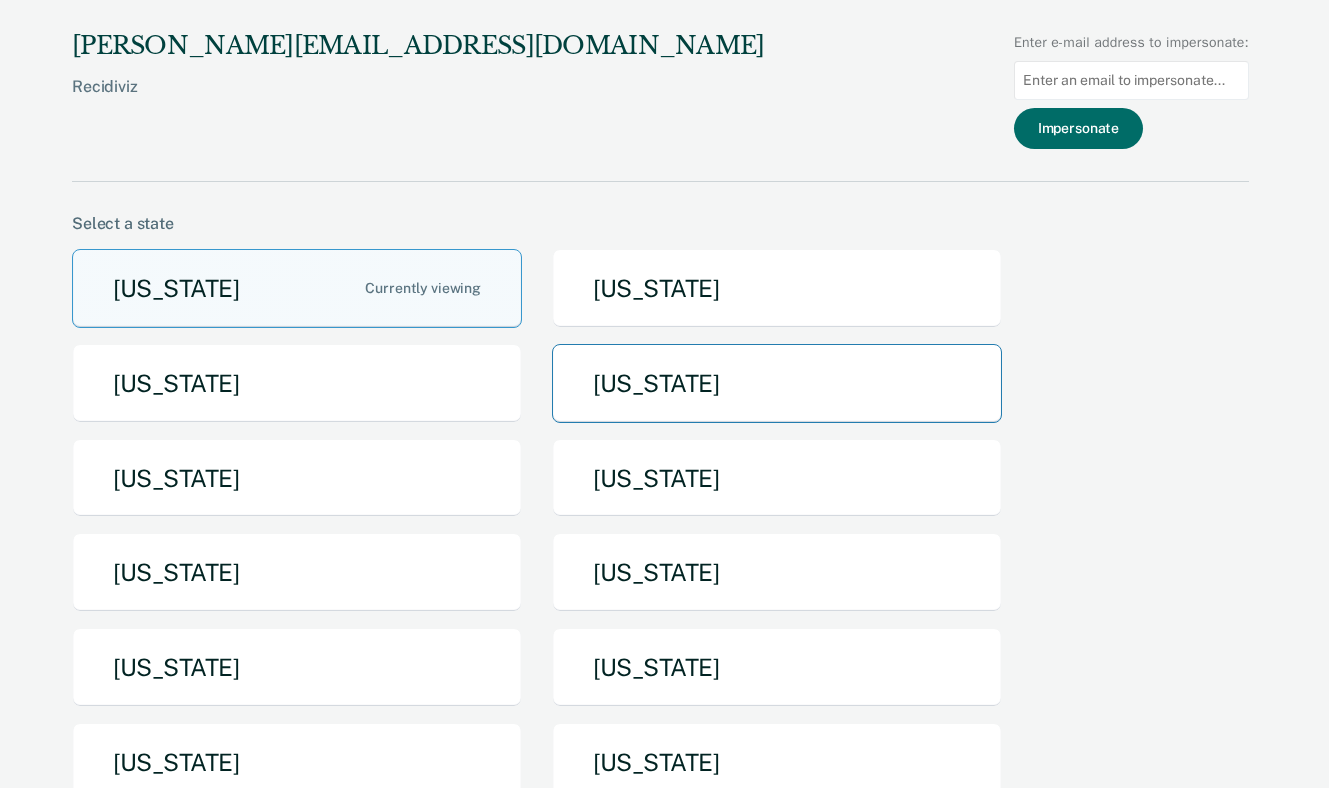 click on "[US_STATE]" at bounding box center [777, 383] 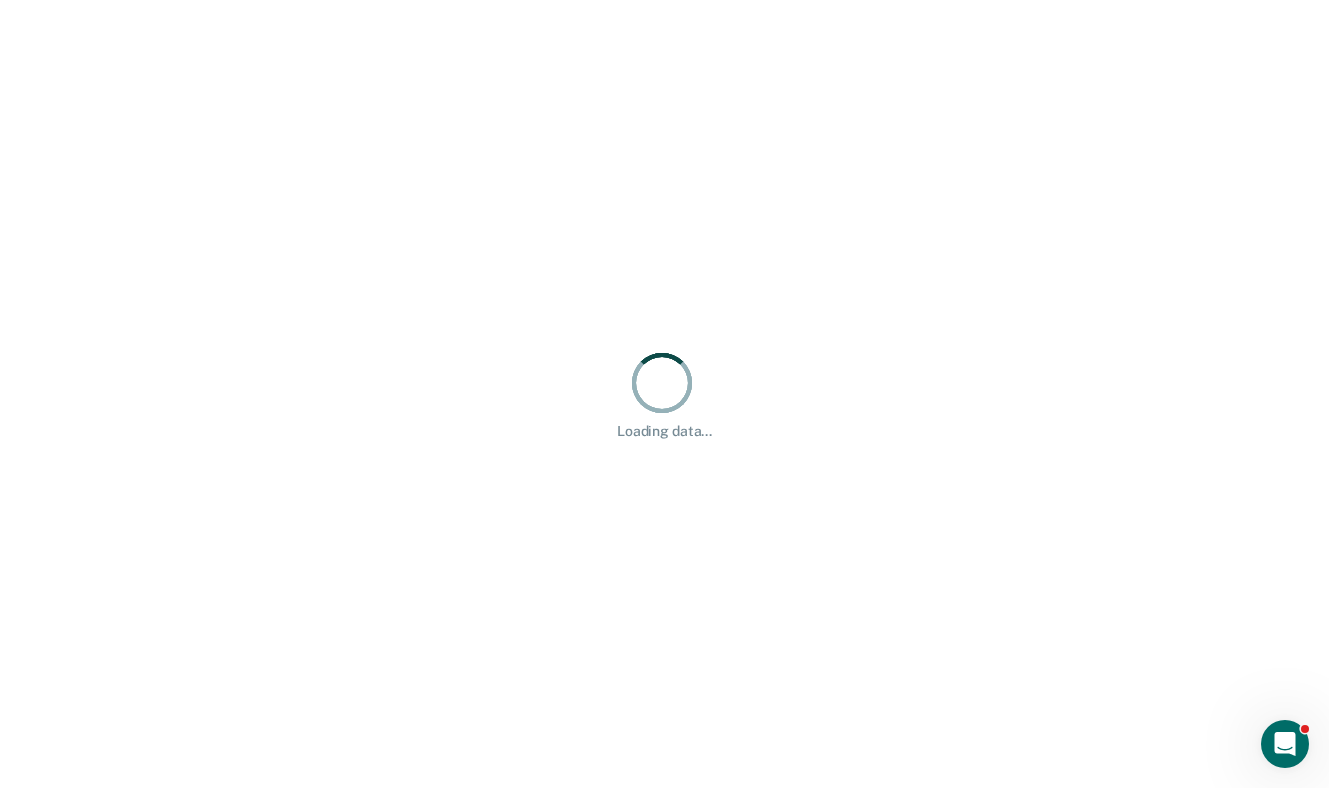 scroll, scrollTop: 0, scrollLeft: 0, axis: both 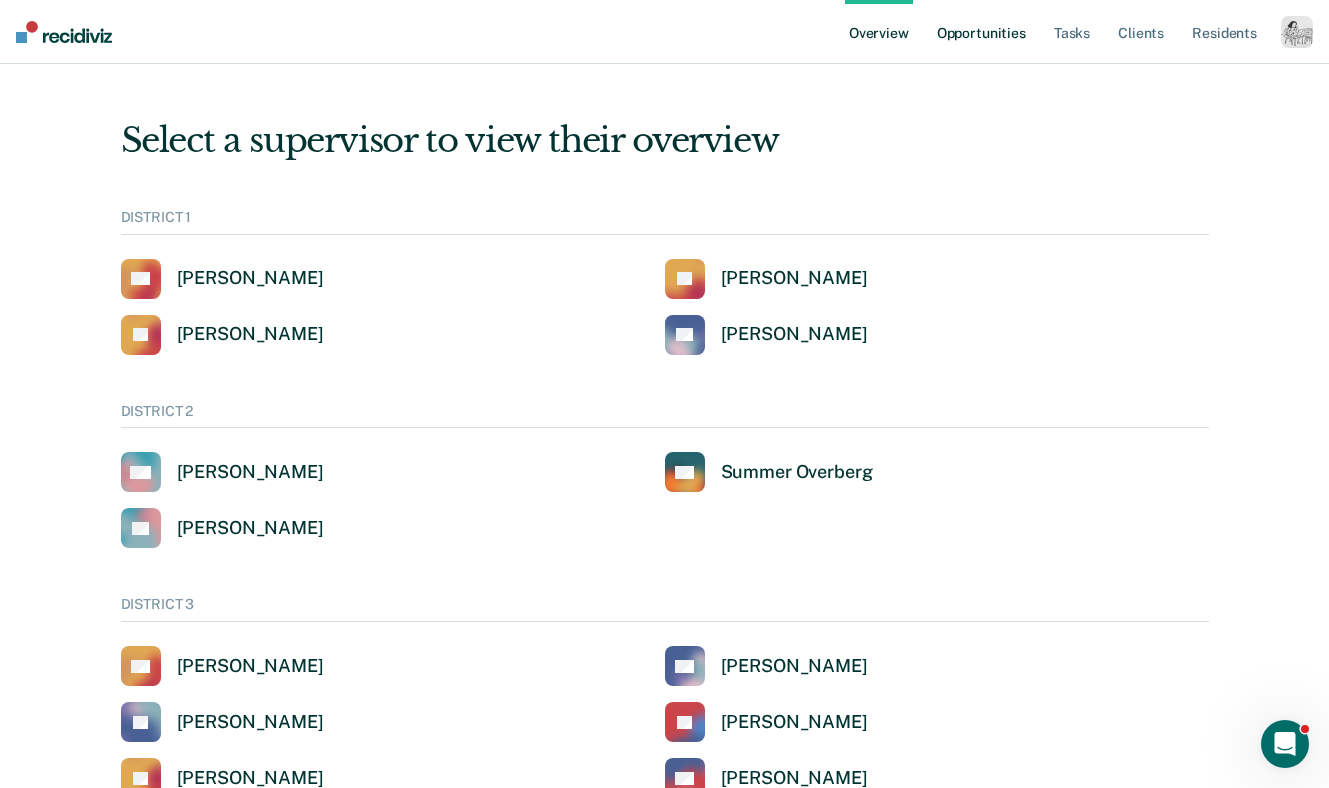 click on "Opportunities" at bounding box center (981, 32) 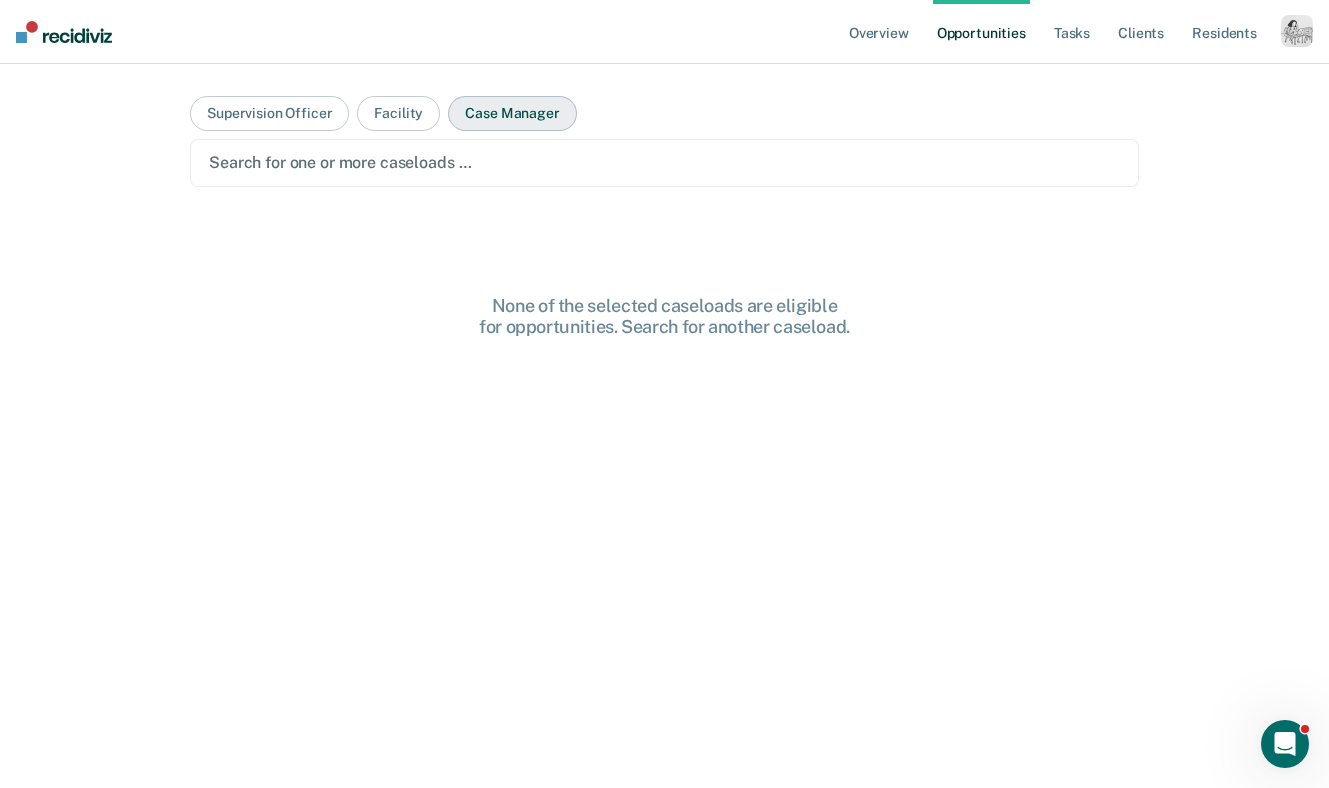 click on "Case Manager" at bounding box center [512, 113] 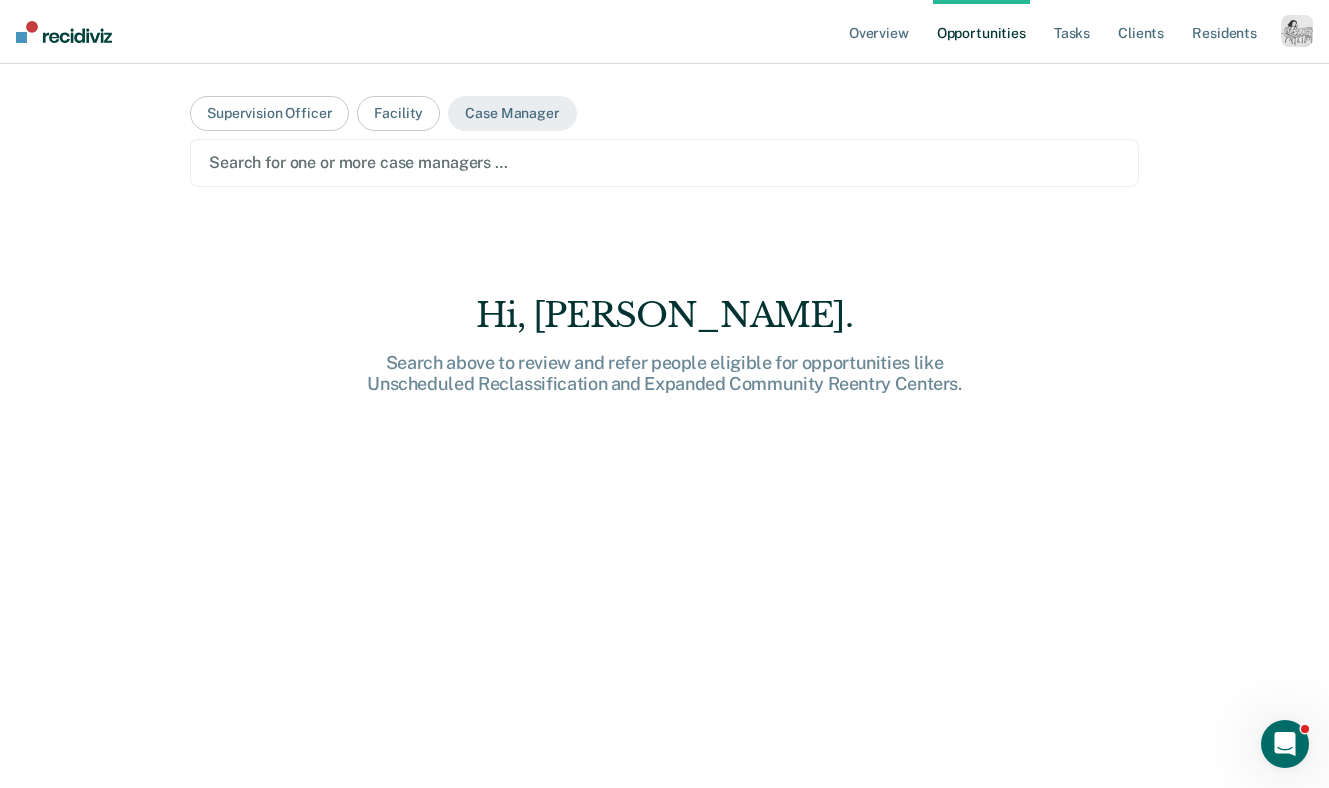 click at bounding box center (664, 162) 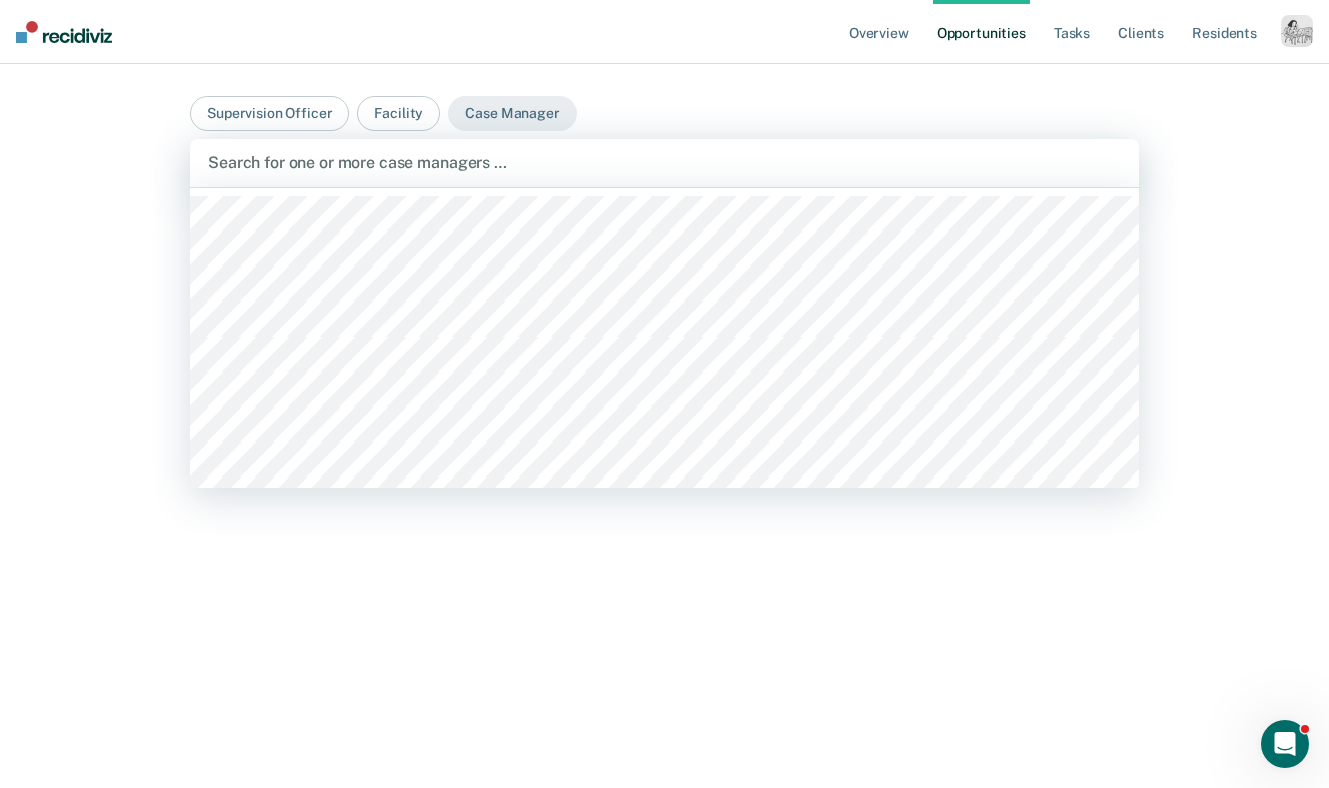 click on "Overview Opportunities Tasks Client s Resident s Profile How it works Go to  System-Level Trends Go to Operations Log Out Supervision Officer Facility Case Manager Katherine (Scc) Aguirrerubio, 4 of 154. 154 results available. Use Up and Down to choose options, press Enter to select the currently focused option, press Escape to exit the menu, press Tab to select the option and exit the menu. Search for one or more case managers … Hi, Kim. Search above to review and refer people eligible for opportunities like Unscheduled Reclassification and Expanded Community Reentry Centers." at bounding box center [664, 394] 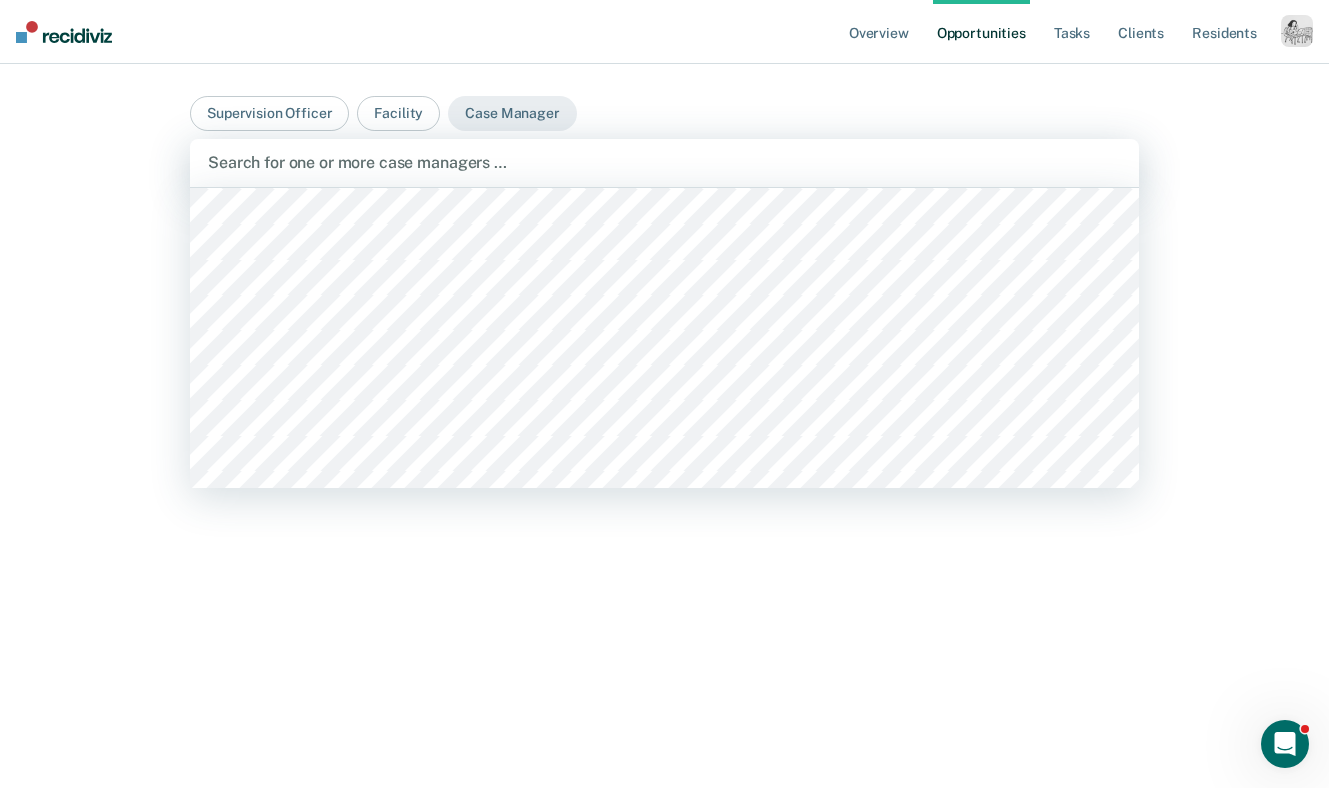 scroll, scrollTop: 2192, scrollLeft: 0, axis: vertical 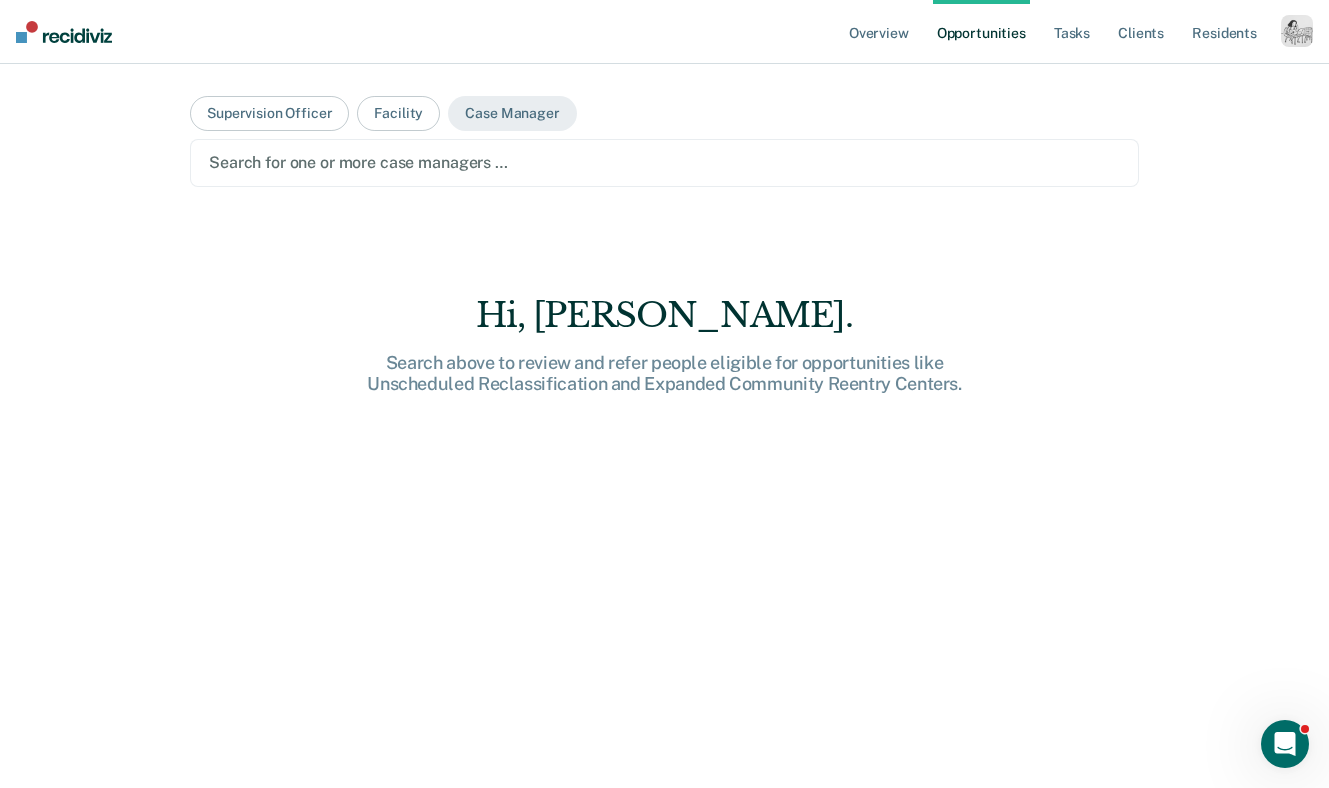 click at bounding box center [1297, 31] 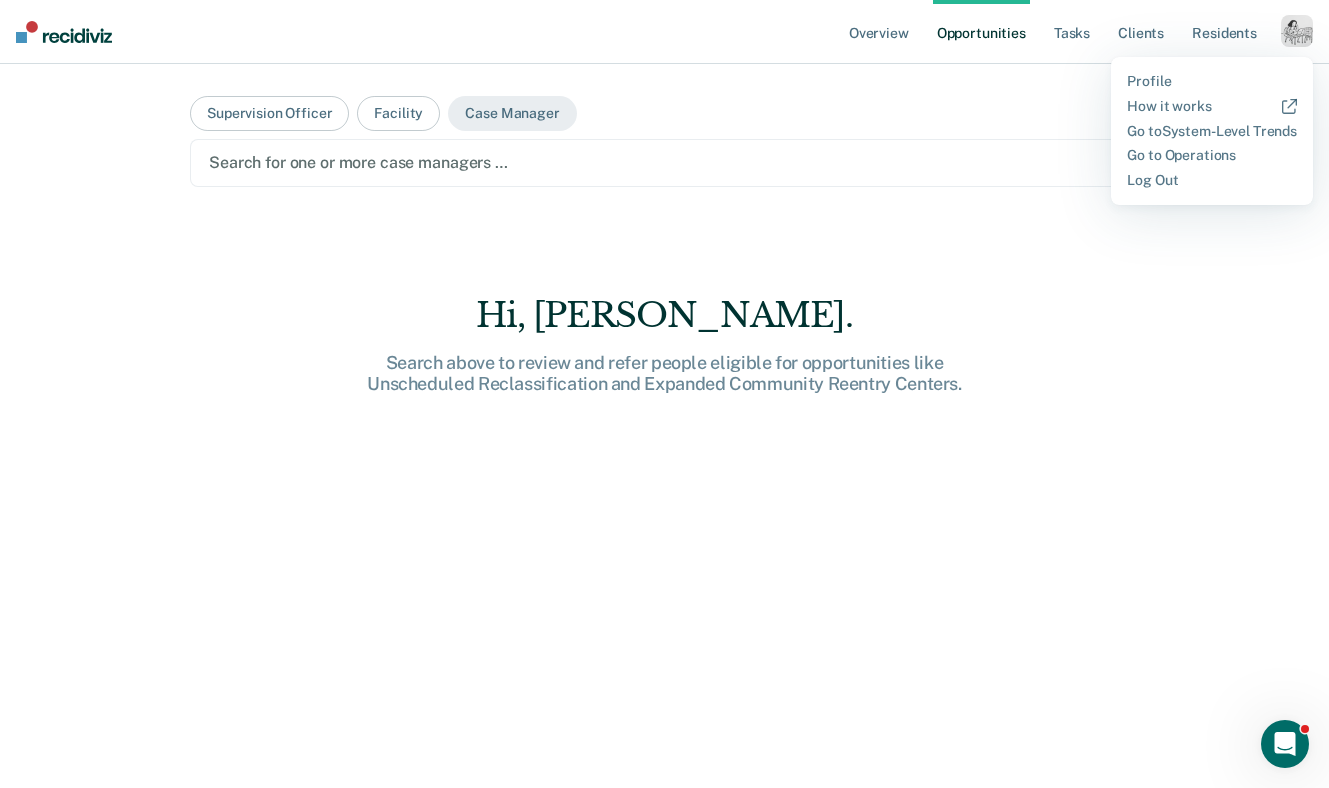 type 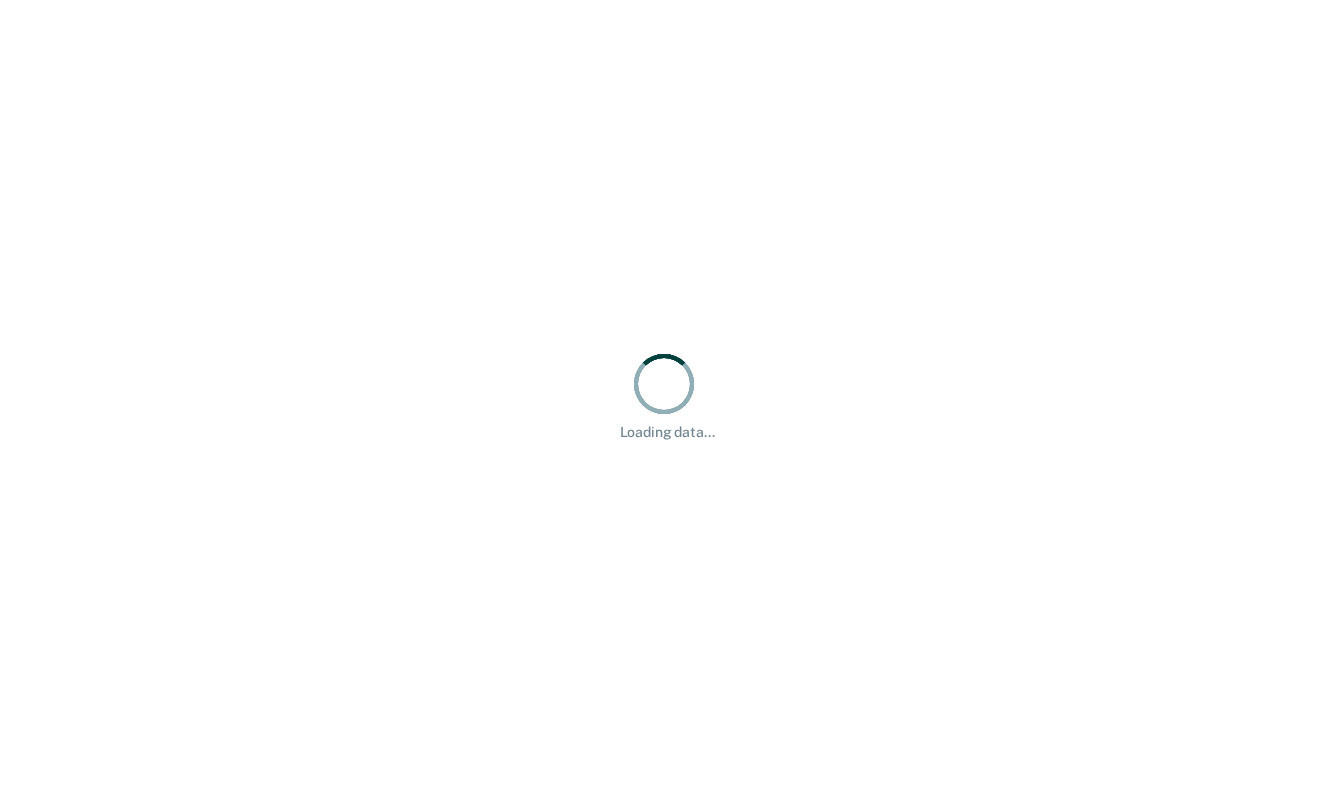 scroll, scrollTop: 0, scrollLeft: 0, axis: both 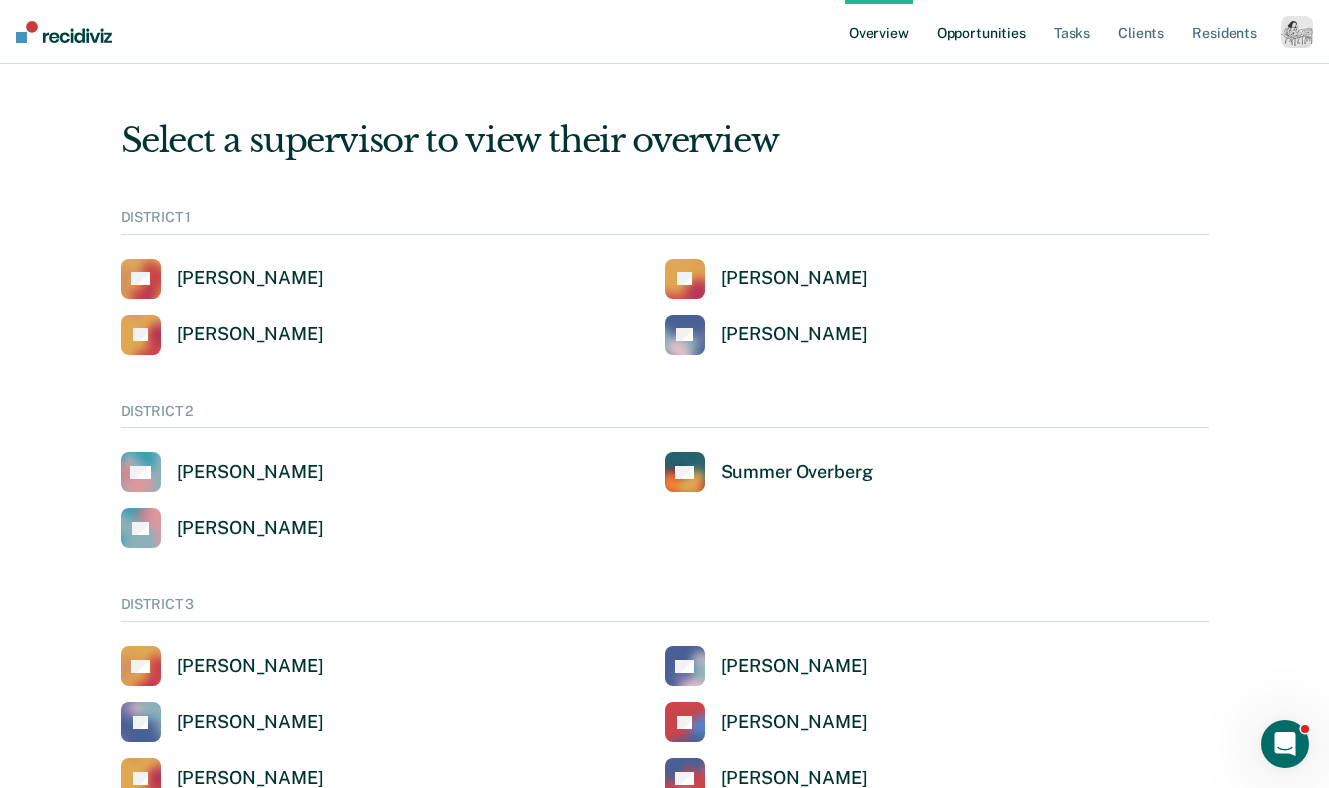 click on "Opportunities" at bounding box center [981, 32] 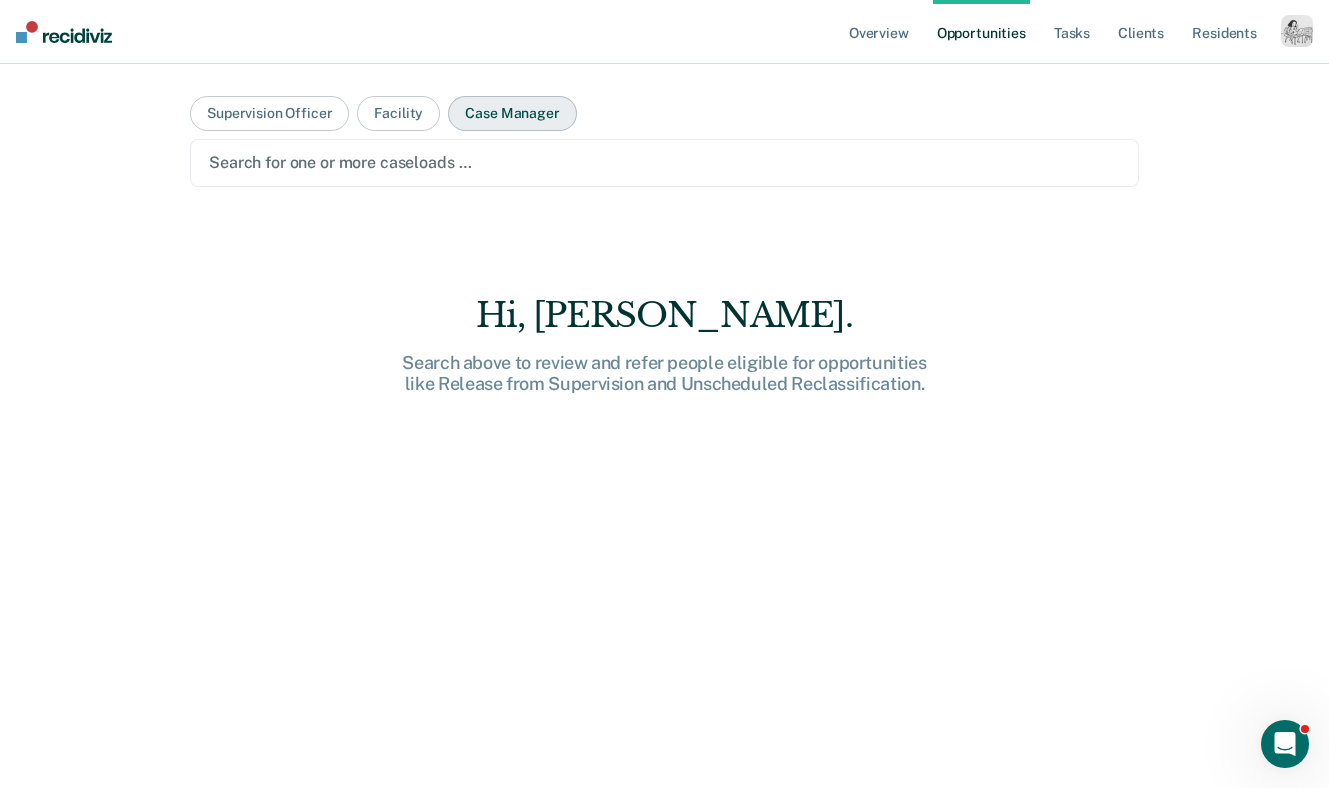 click on "Case Manager" at bounding box center [512, 113] 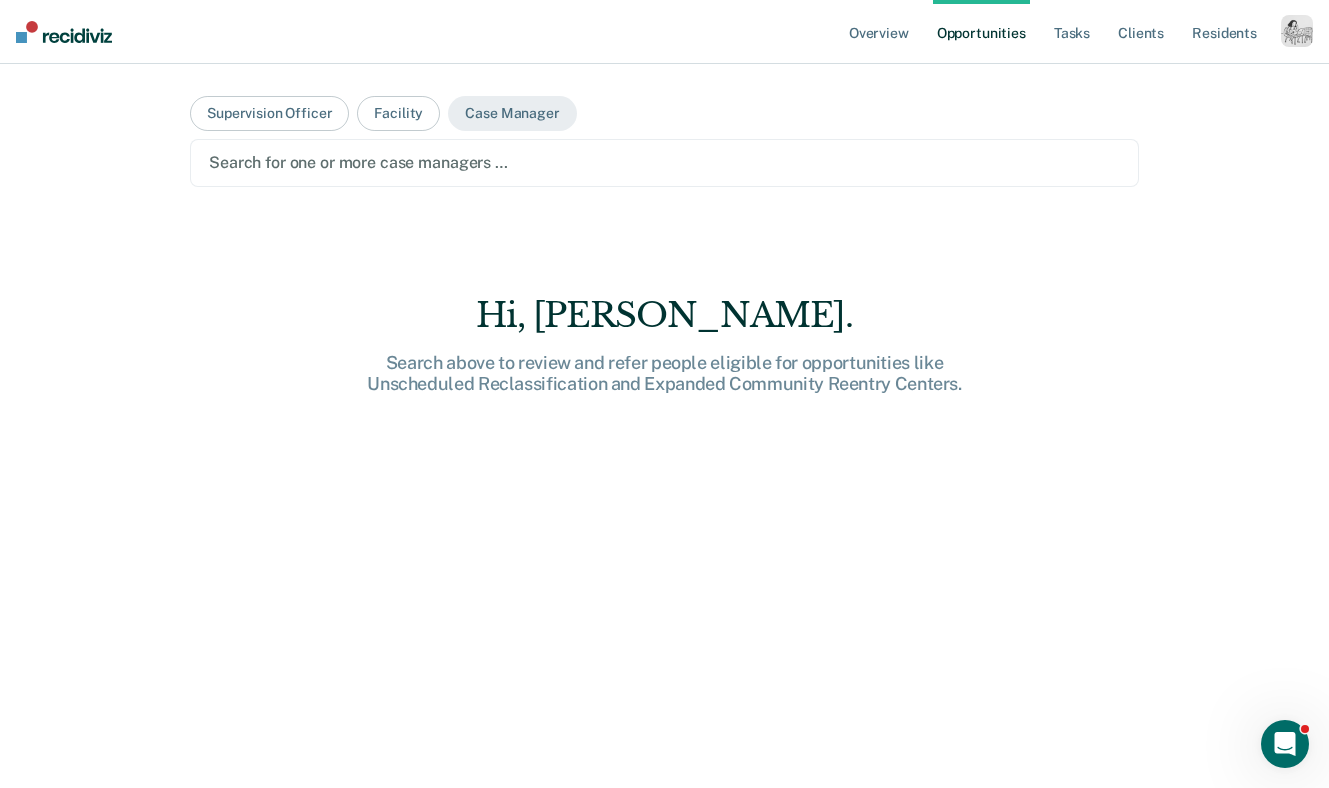 click on "Search for one or more case managers …" at bounding box center [664, 163] 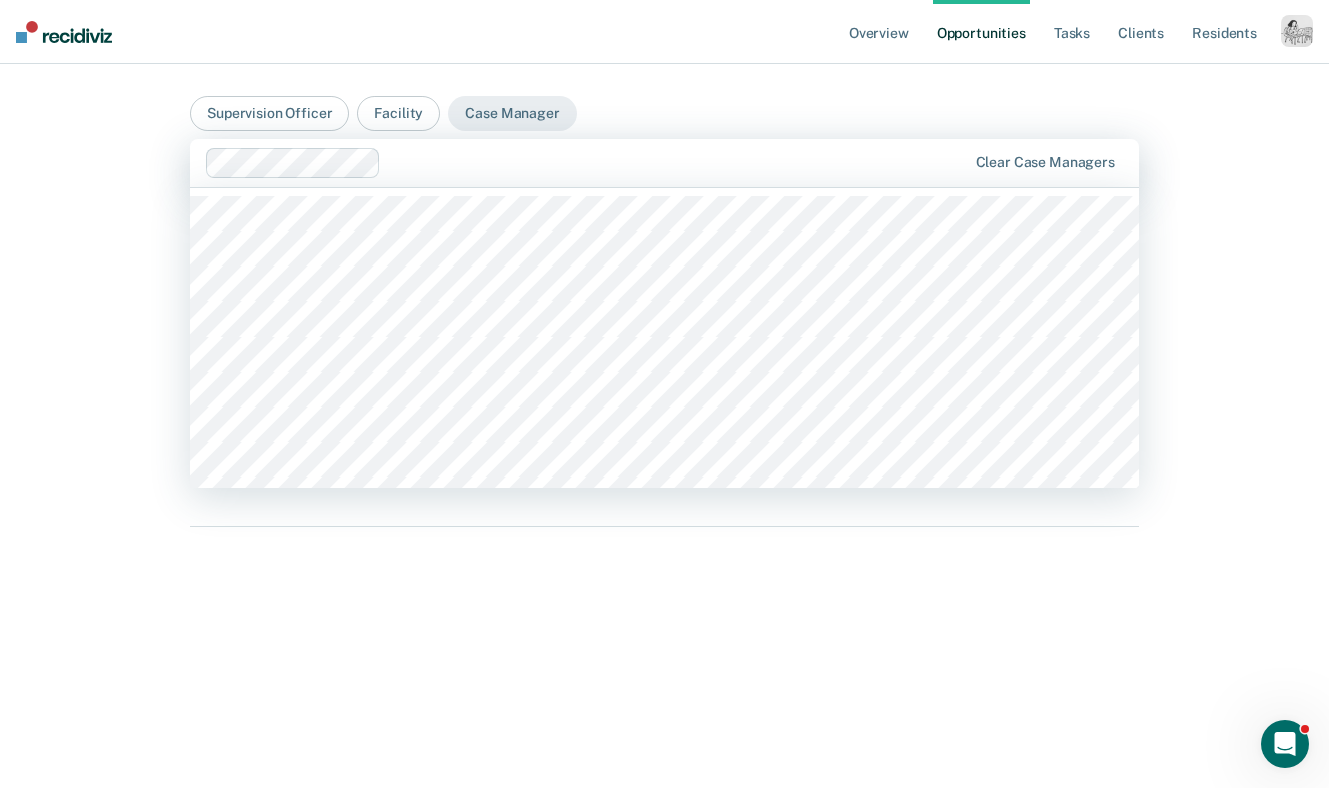 click on "Clear   case managers" at bounding box center [664, 163] 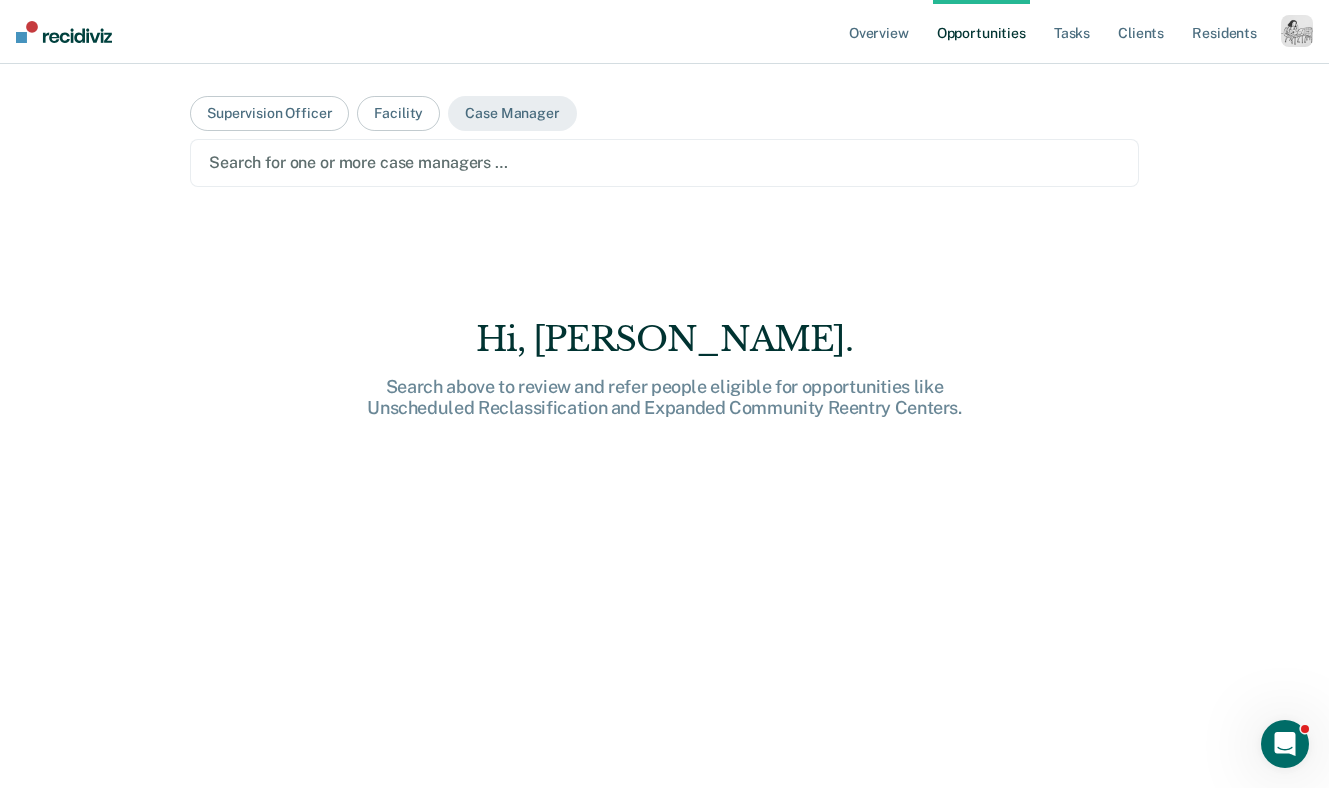 click at bounding box center (664, 162) 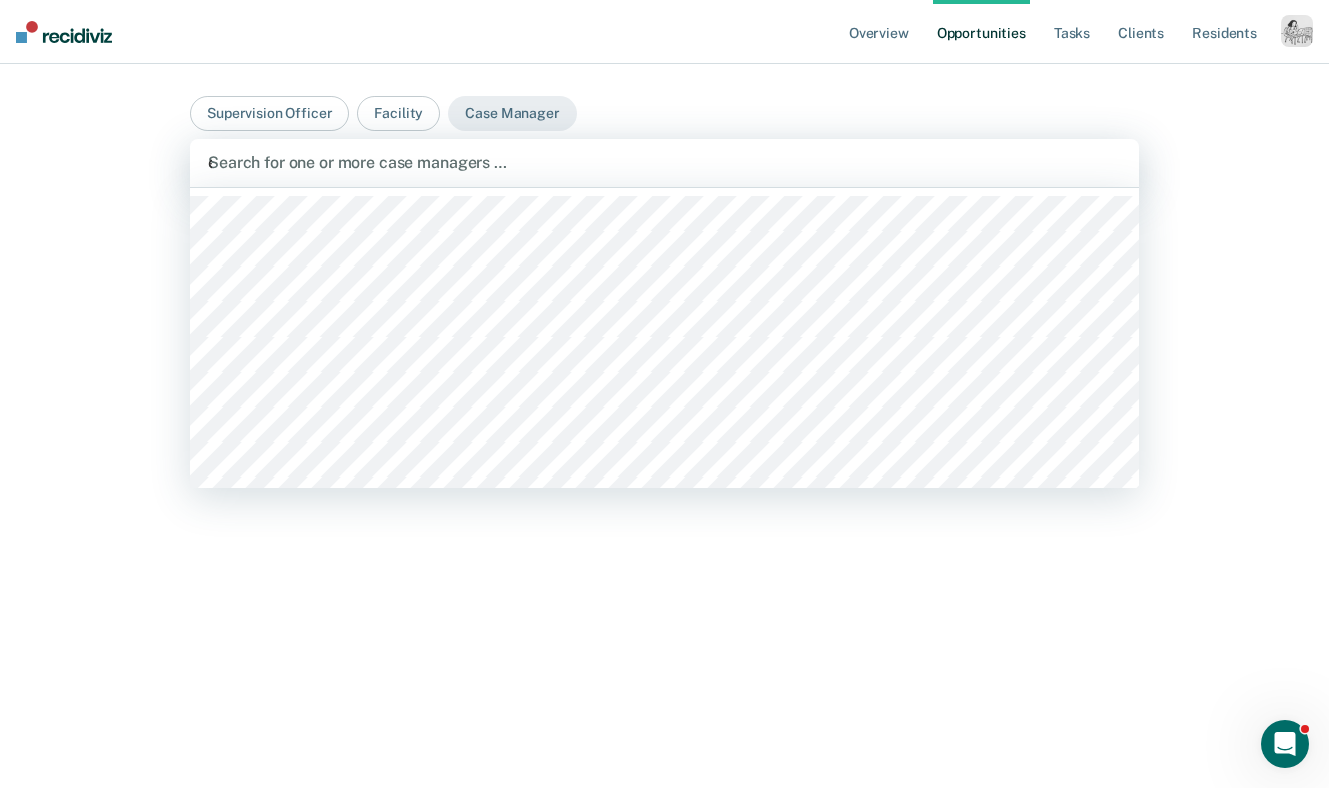 type on "eri" 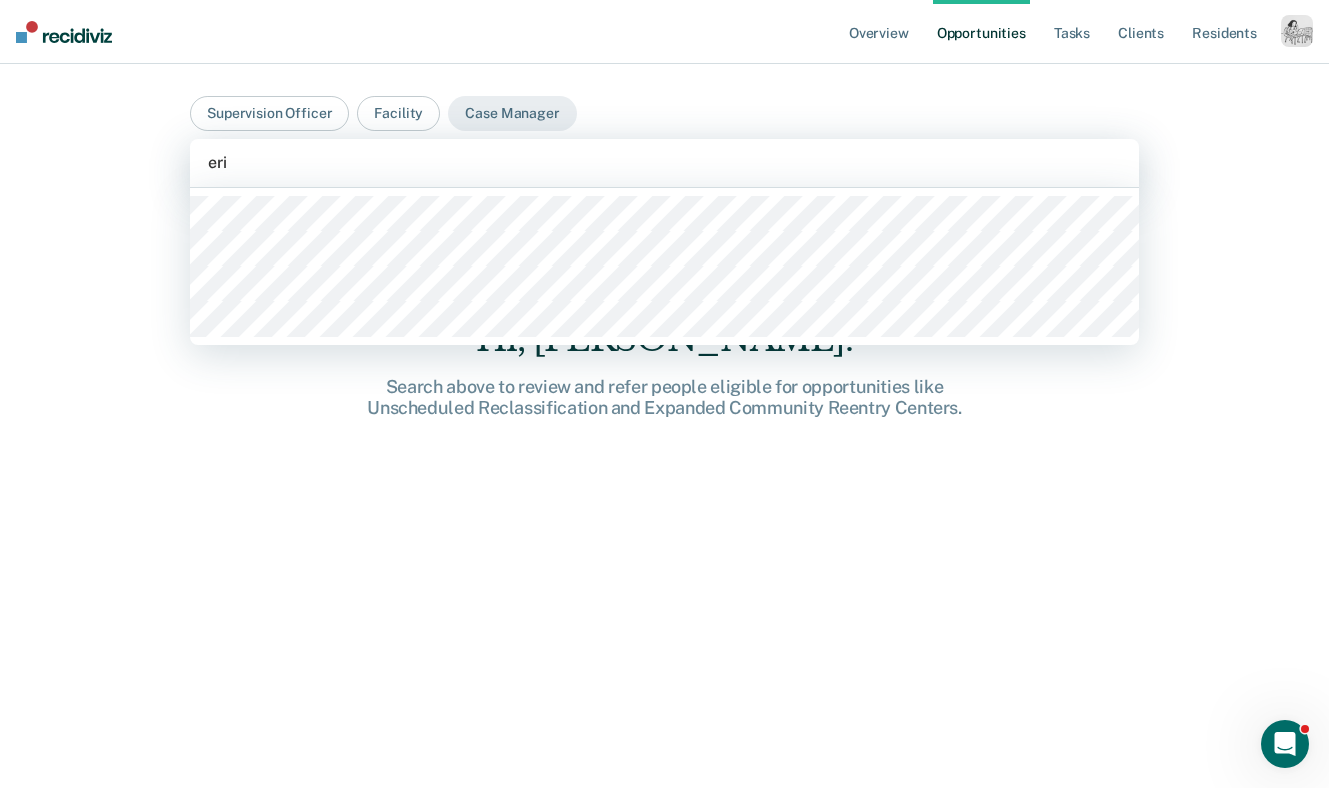 type 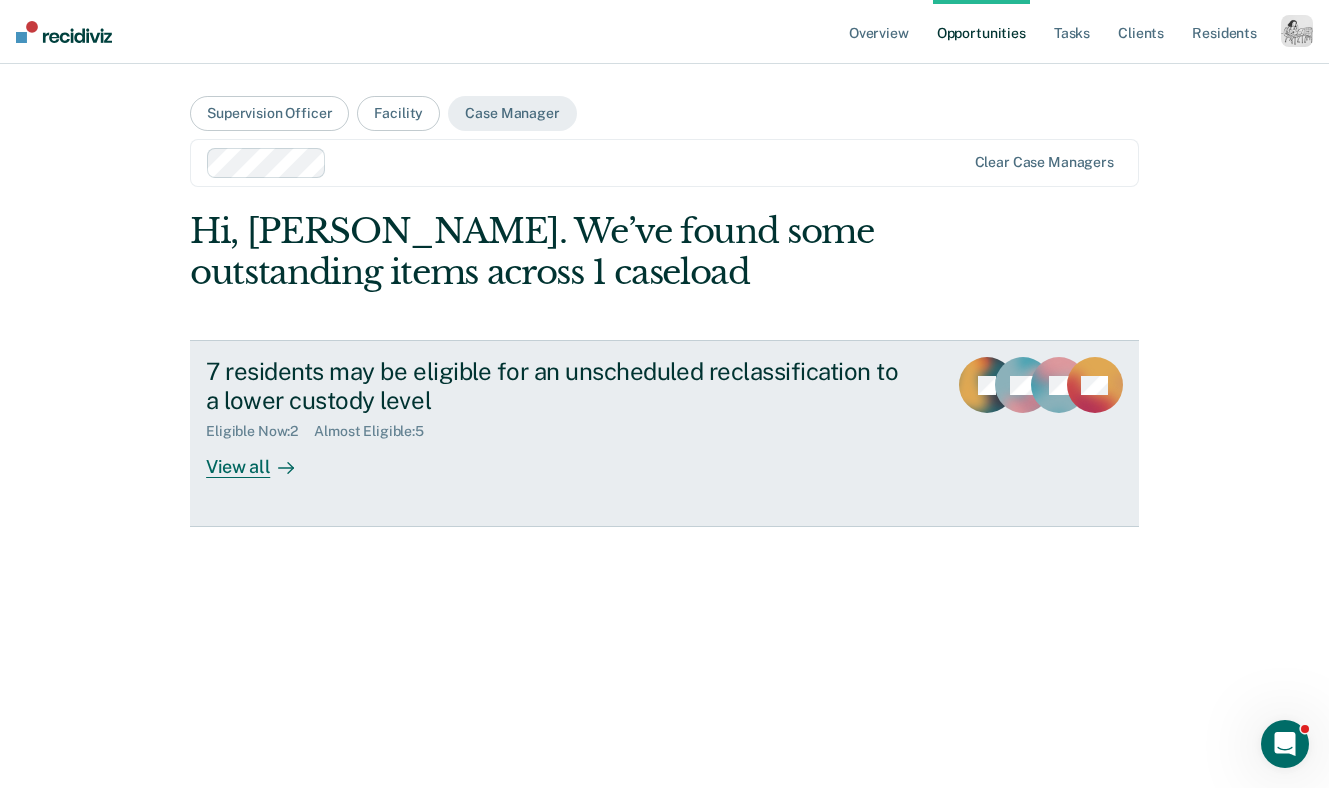 click on "View all" at bounding box center [262, 459] 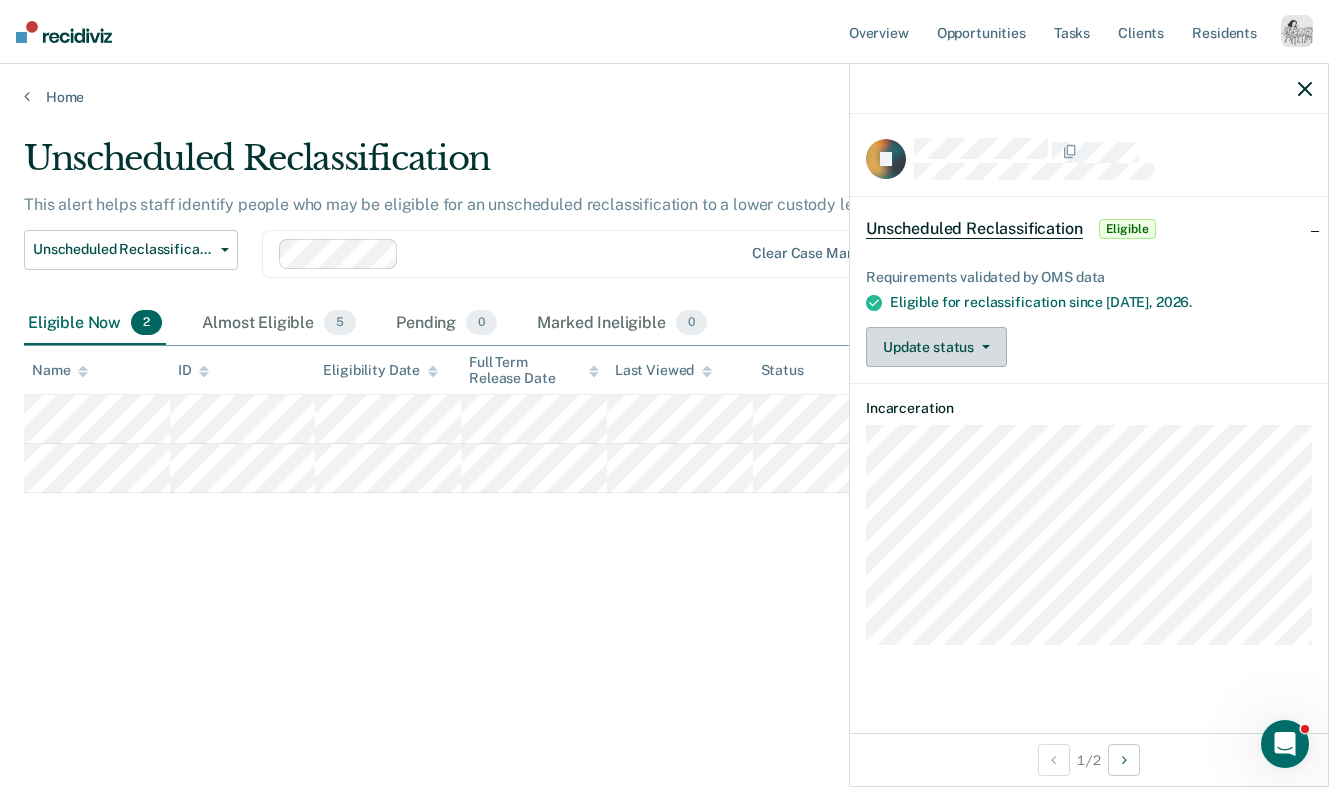 click on "Update status" at bounding box center [936, 347] 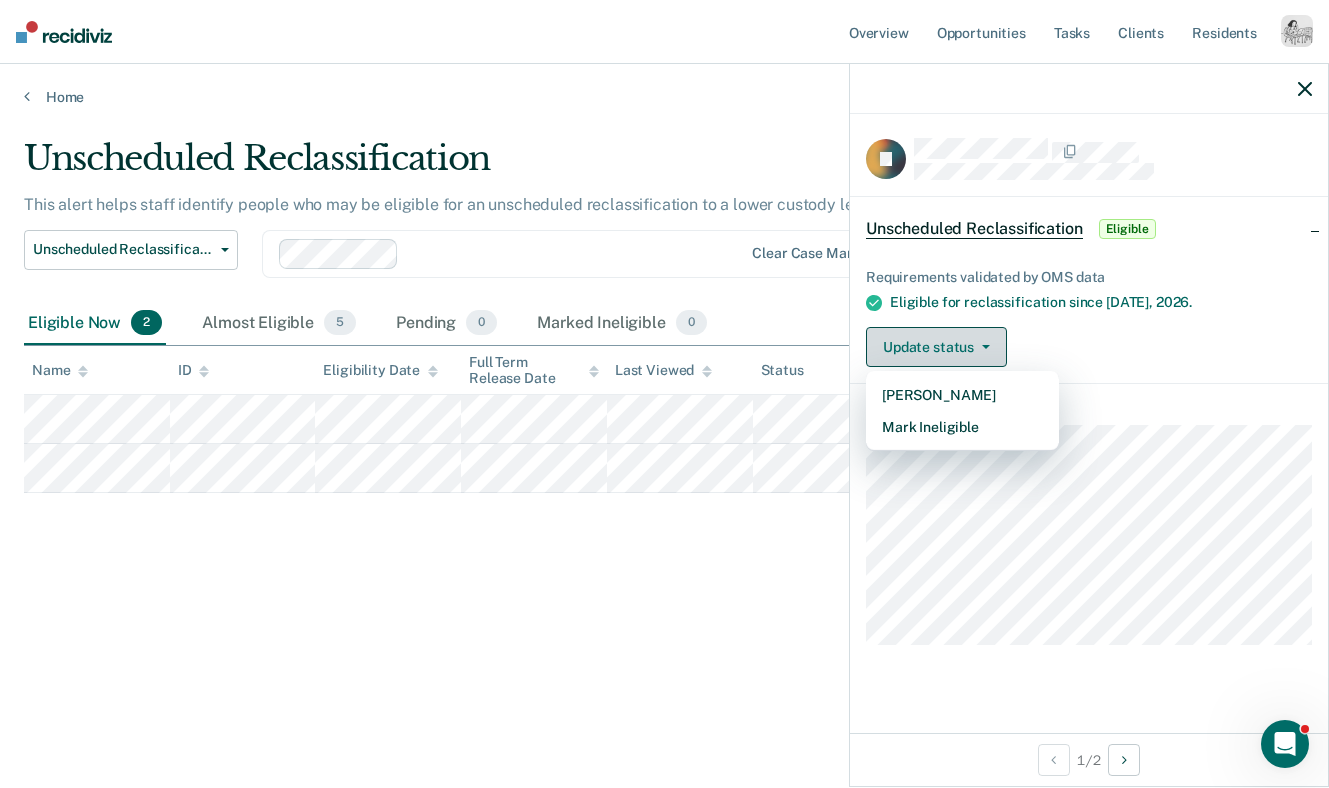 click on "Update status" at bounding box center [936, 347] 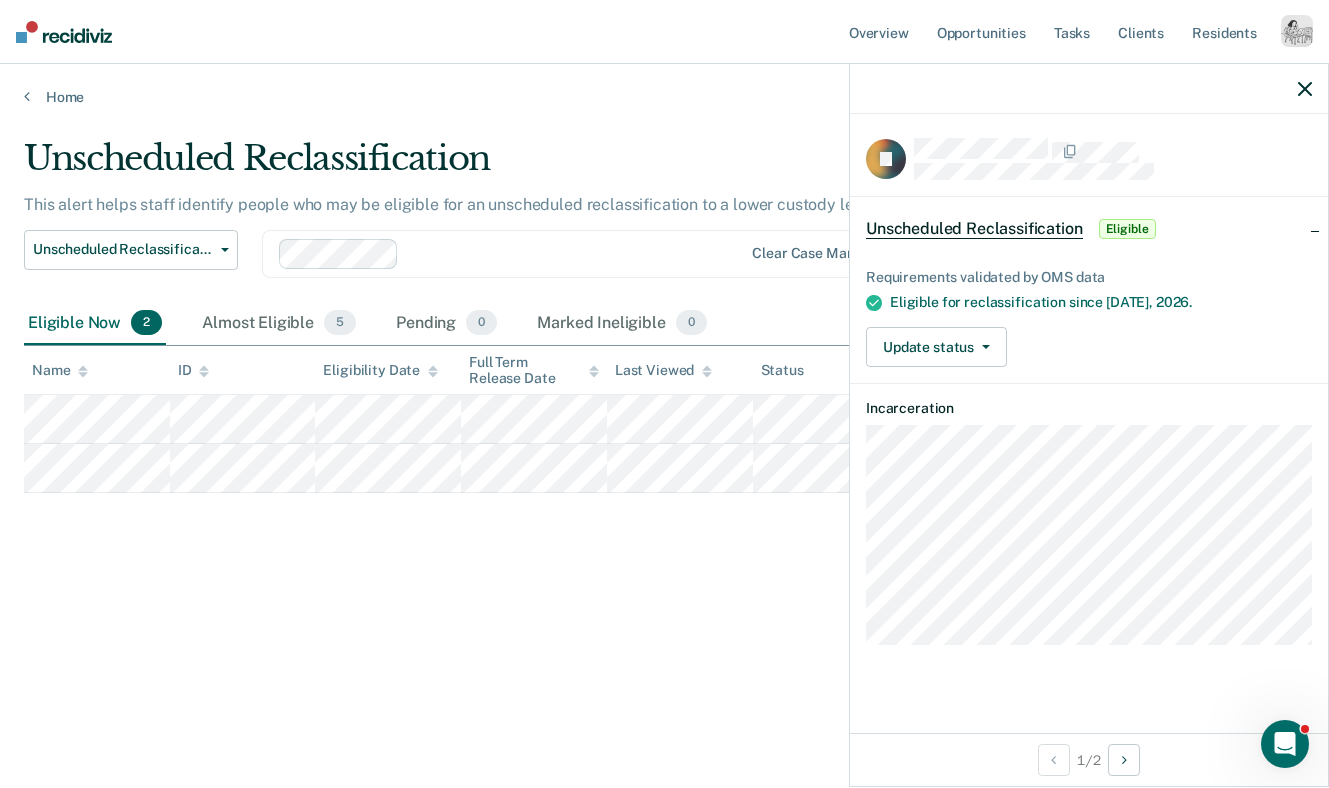click at bounding box center (1305, 88) 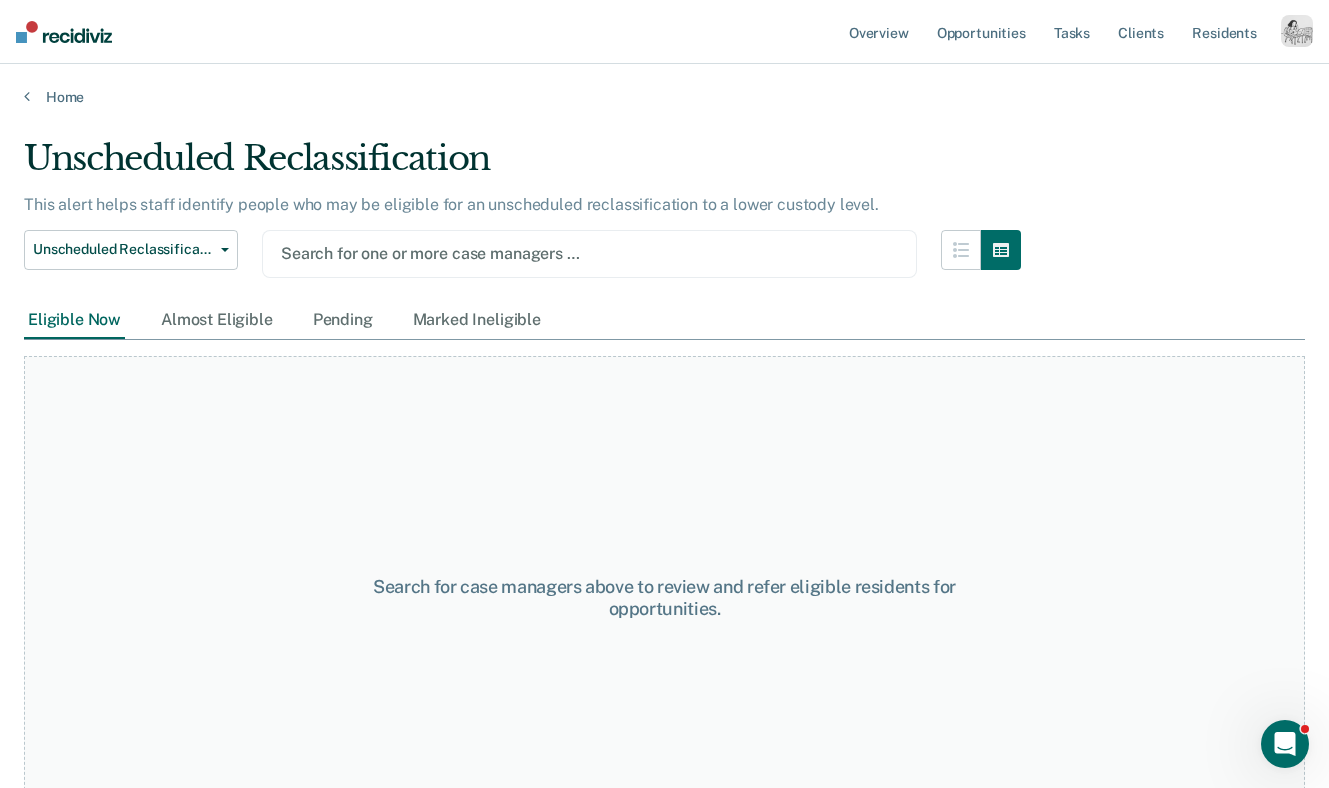 click at bounding box center (589, 253) 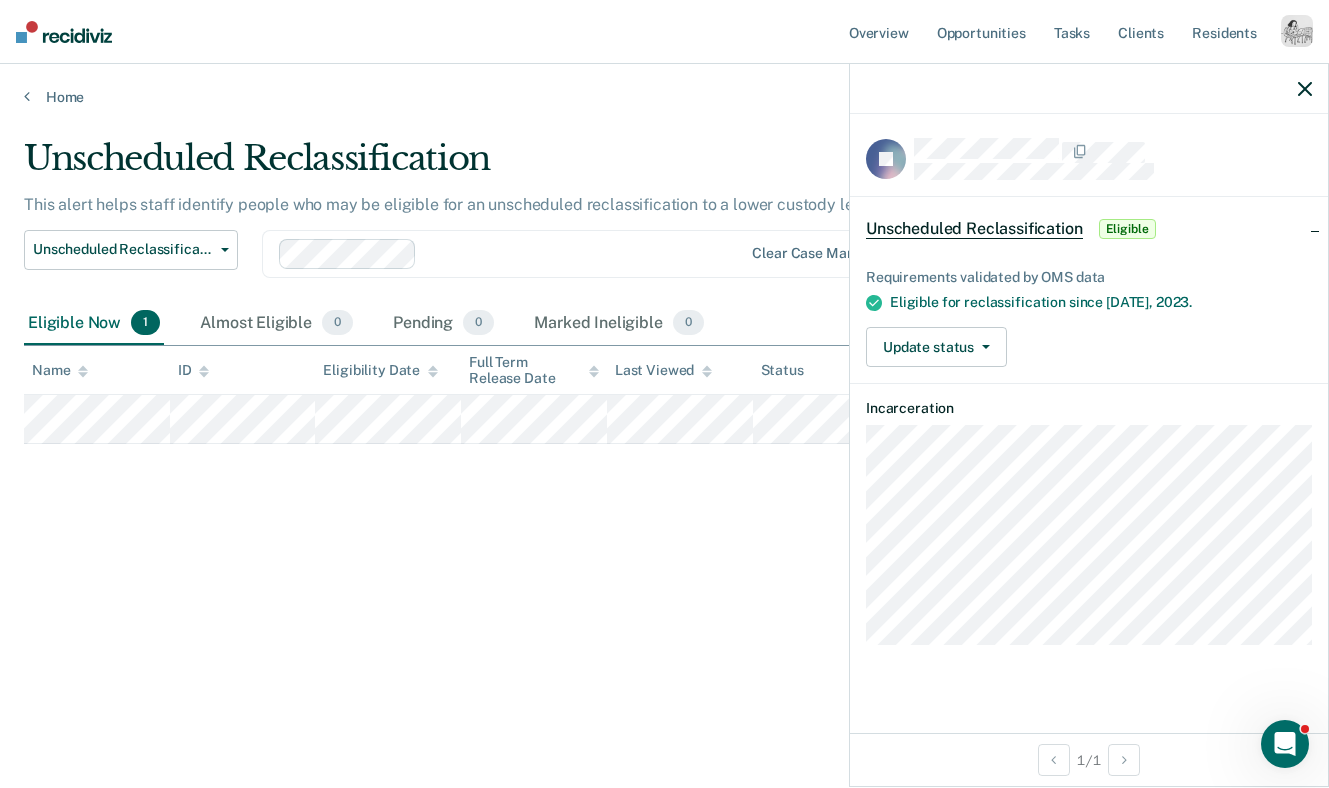 drag, startPoint x: 1310, startPoint y: 91, endPoint x: 608, endPoint y: -85, distance: 723.72644 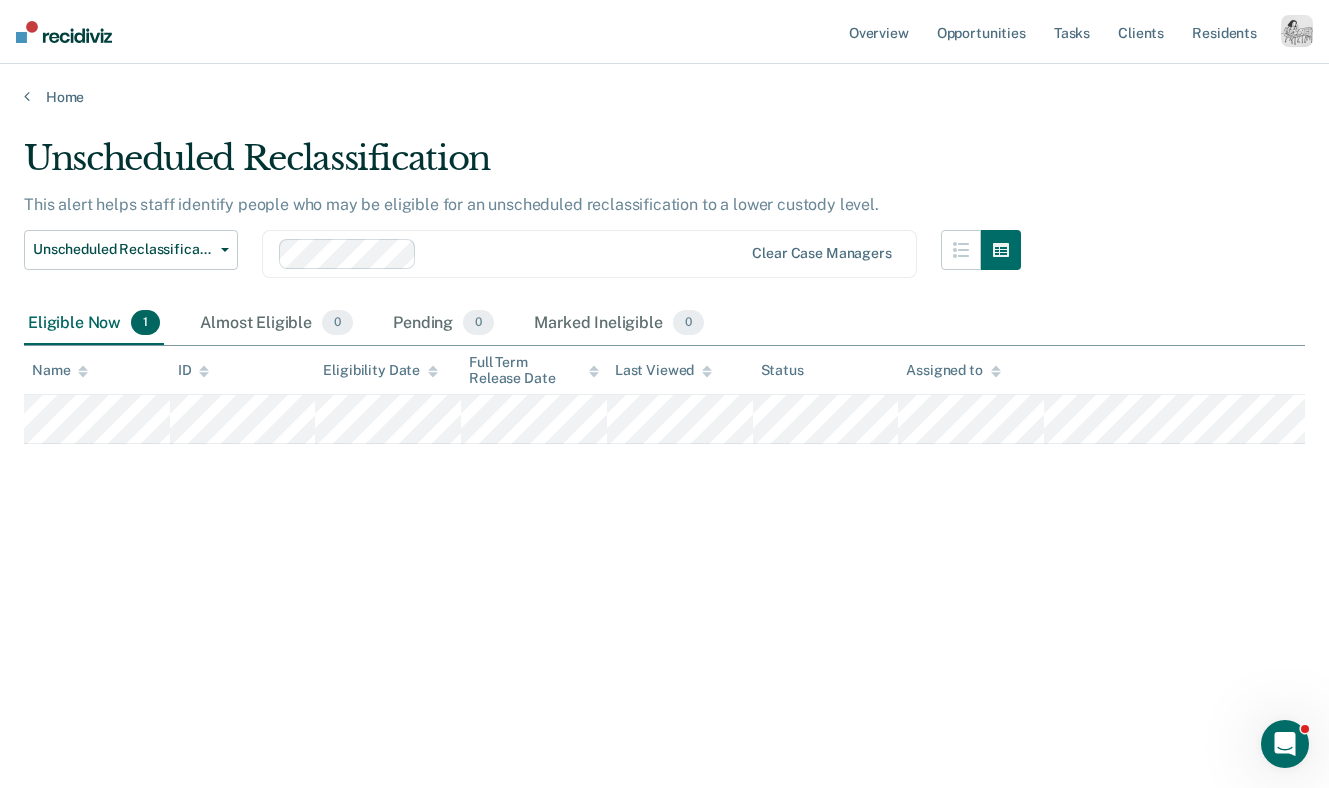 click at bounding box center (1297, 31) 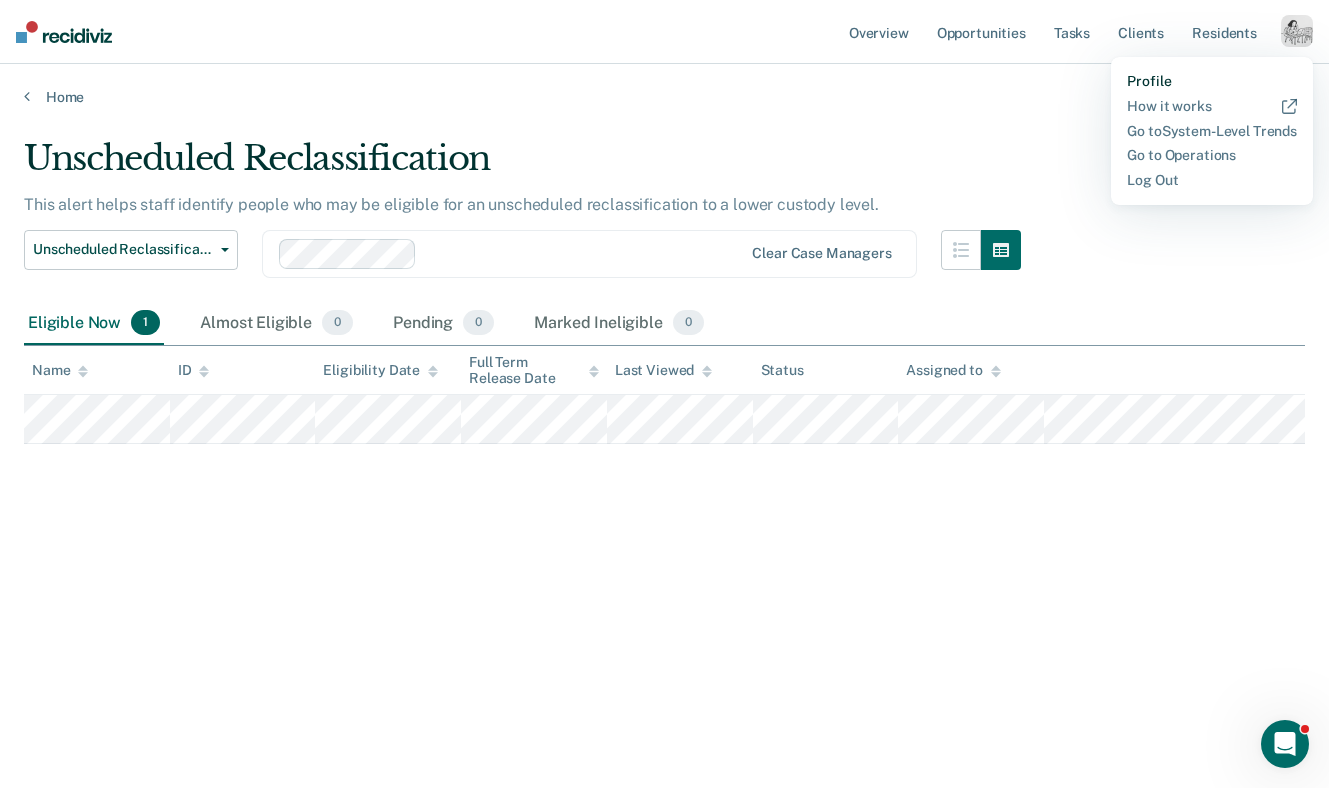 click on "Profile" at bounding box center (1212, 81) 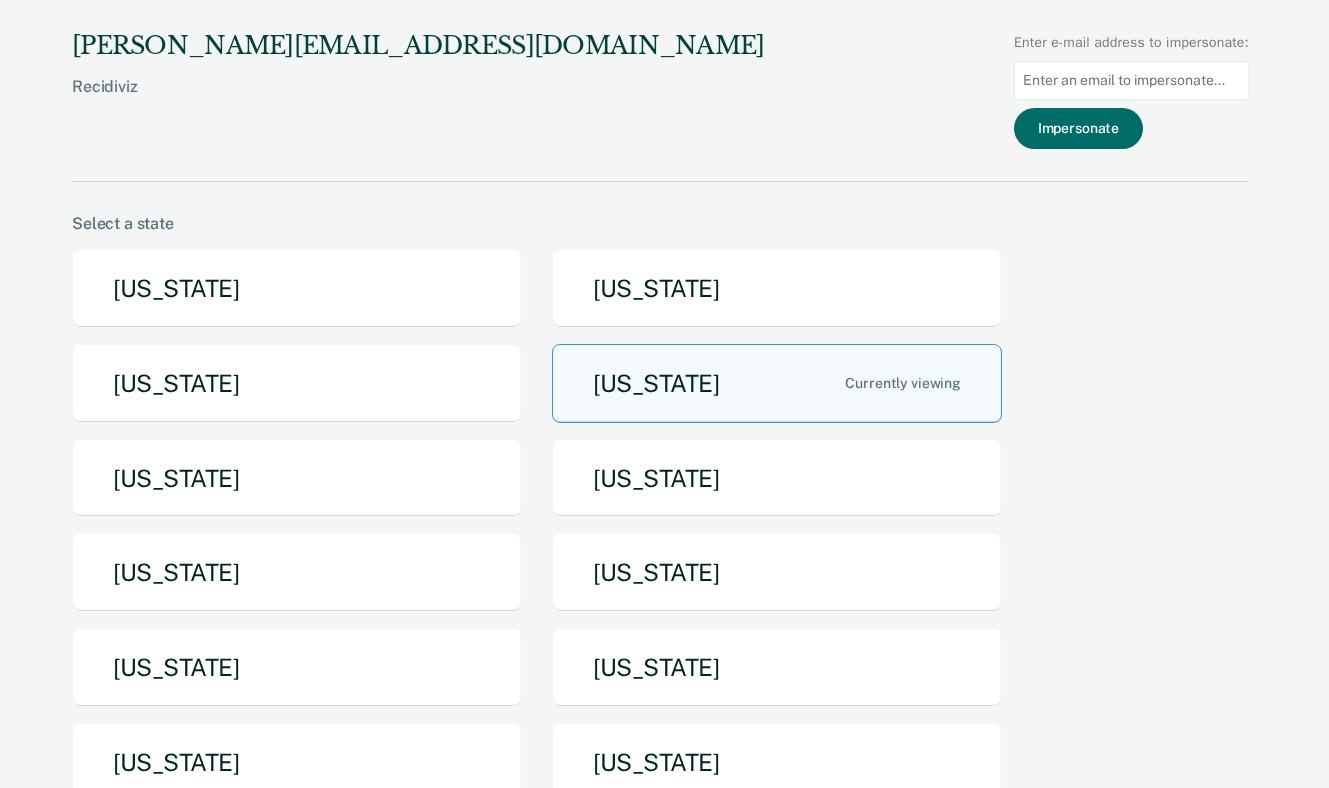 click at bounding box center [1131, 80] 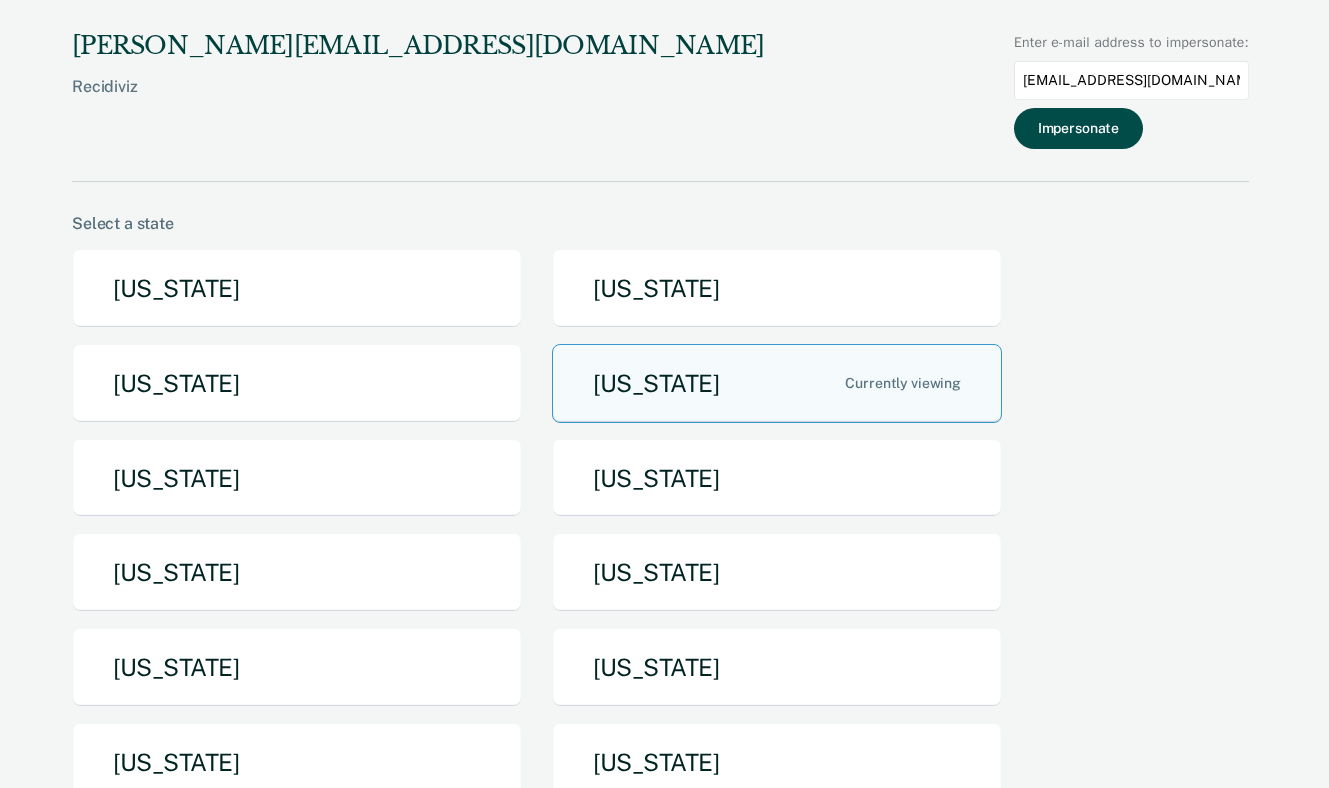 type on "alechuga@idoc.idaho.gov" 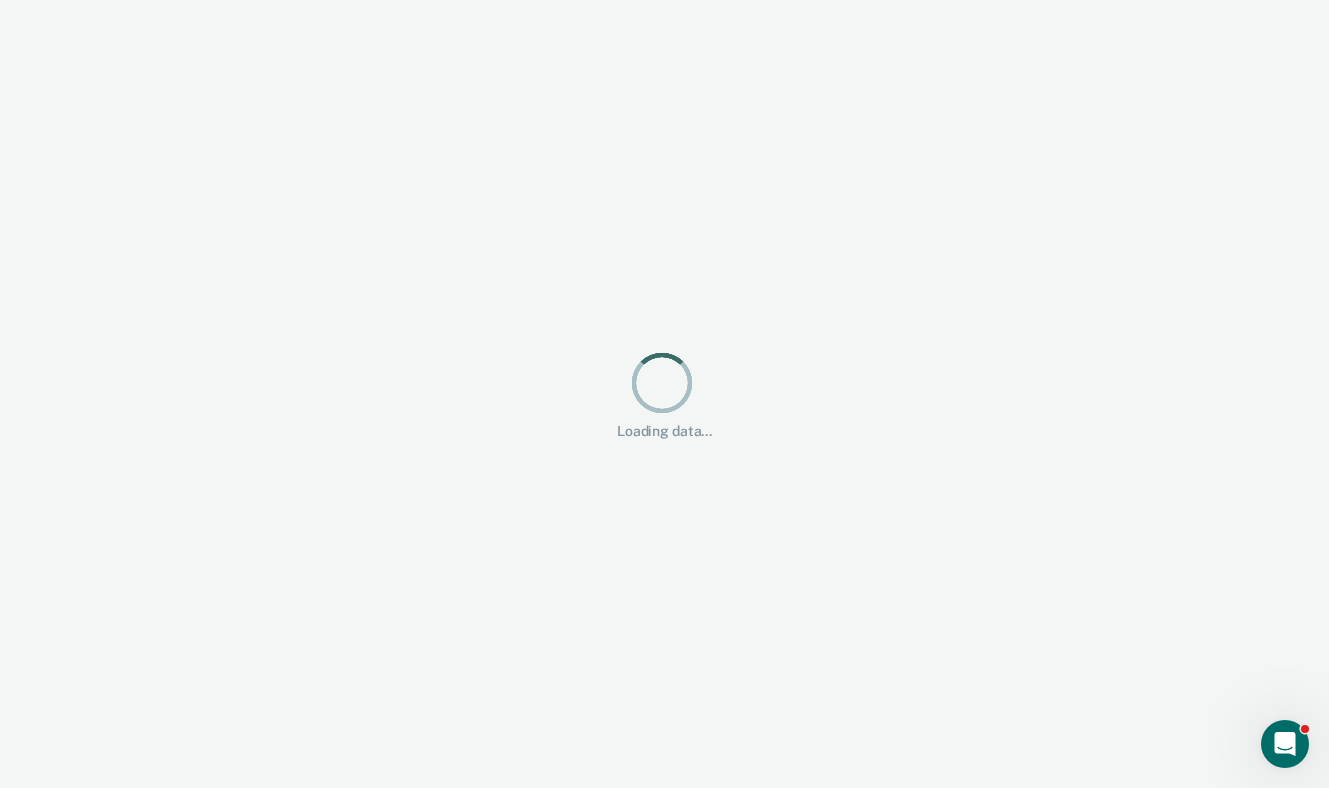 scroll, scrollTop: 0, scrollLeft: 0, axis: both 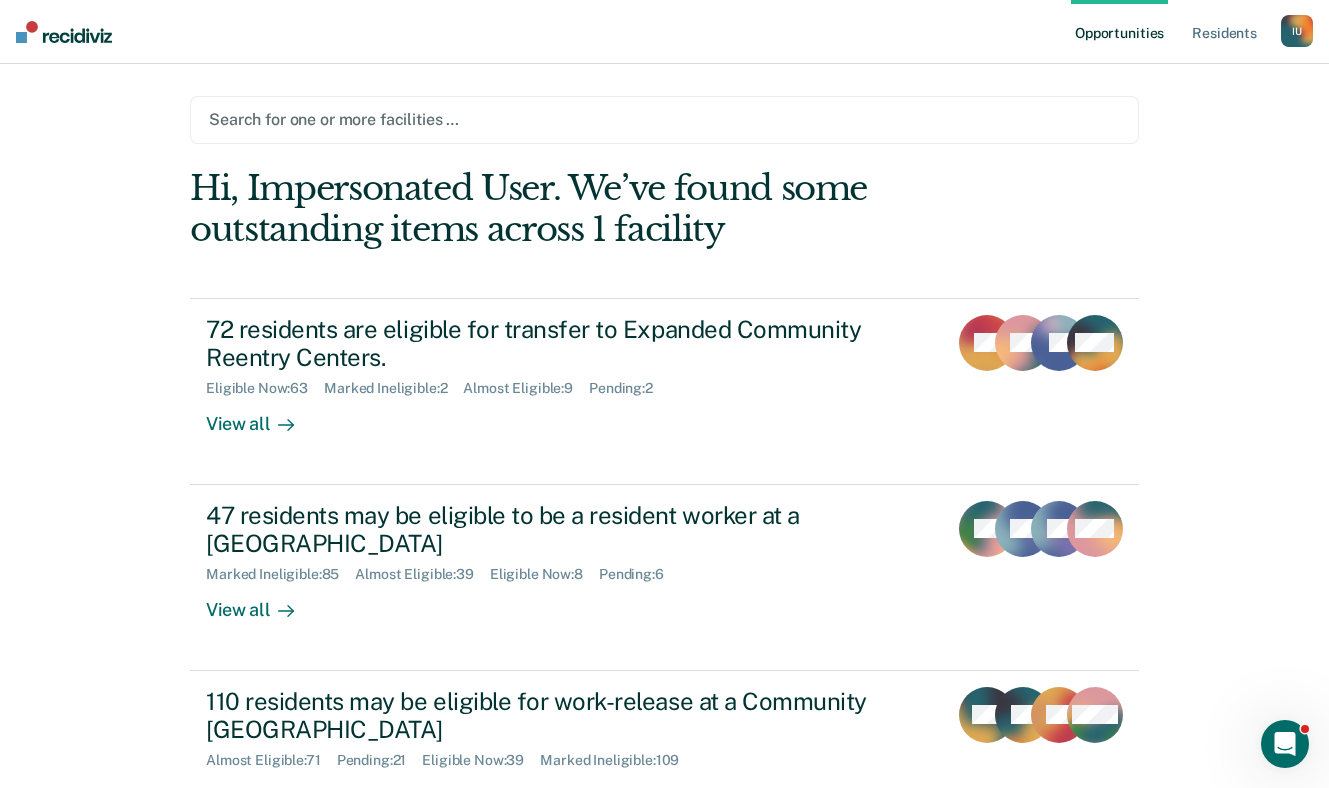 click on "I U" at bounding box center [1297, 31] 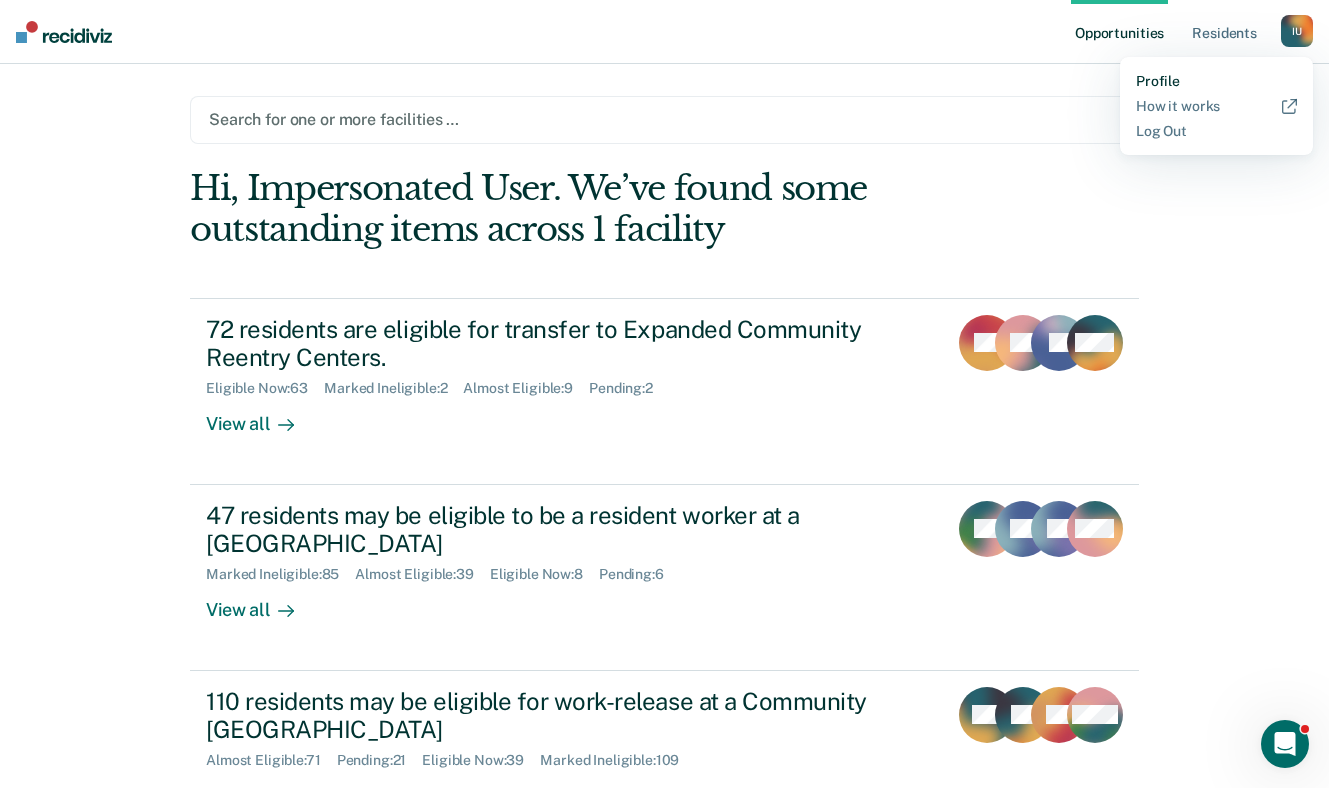 click on "Profile" at bounding box center (1216, 81) 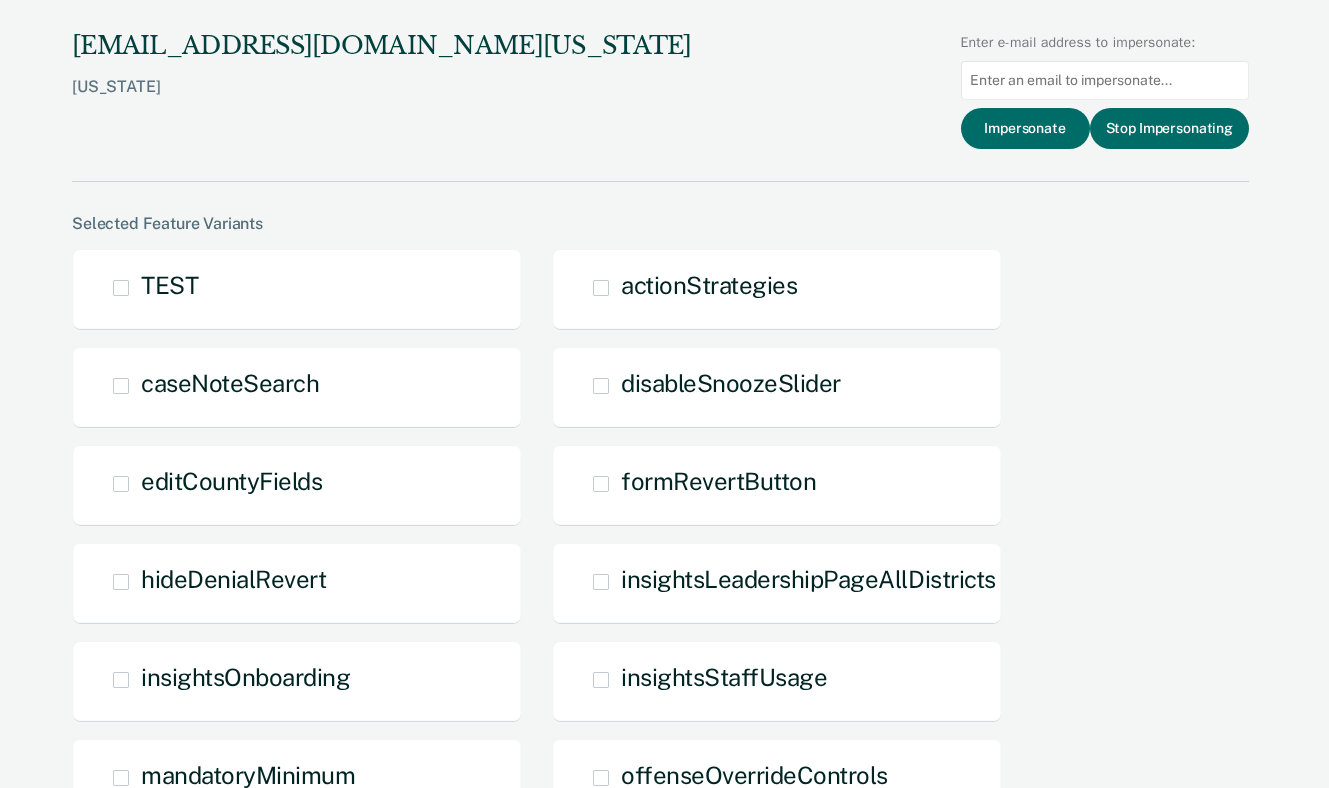 click at bounding box center (1105, 80) 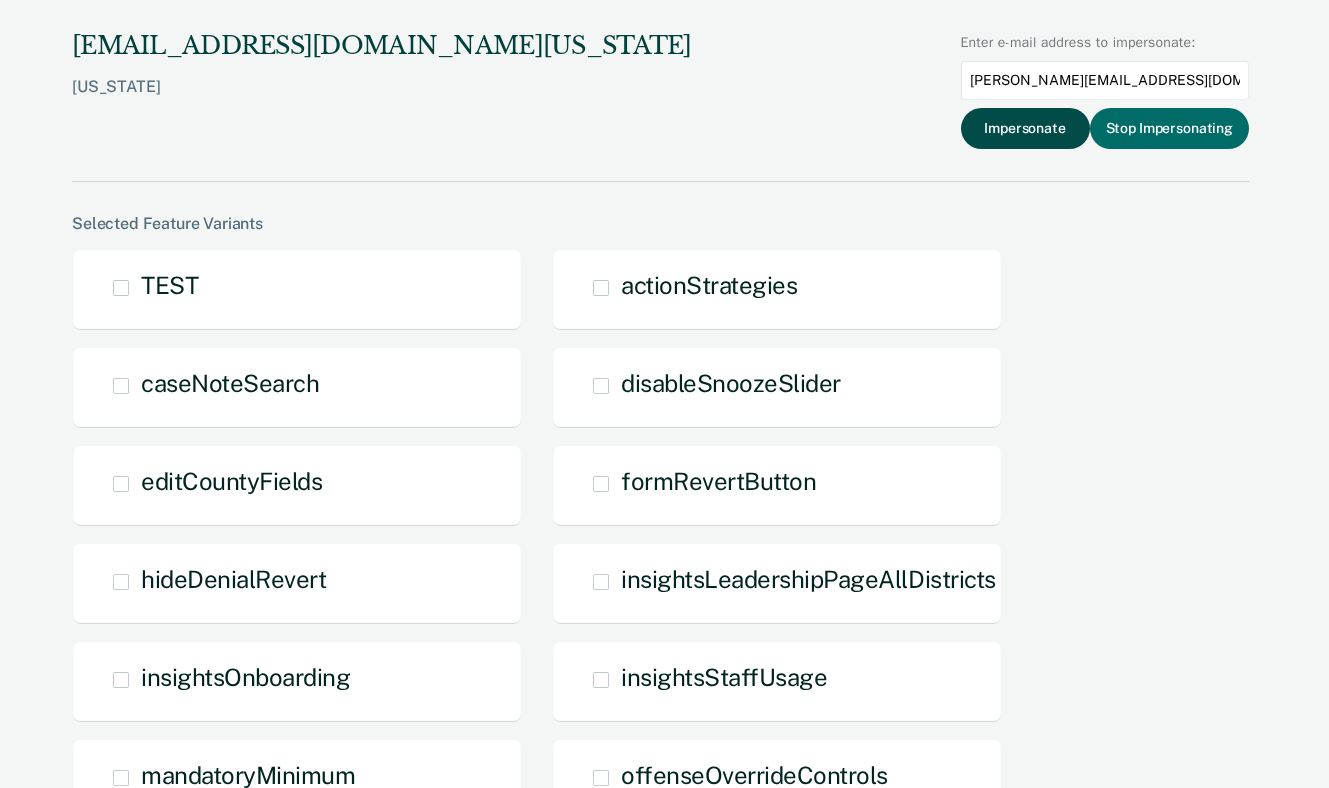 type on "josevy@idoc.idaho.gov" 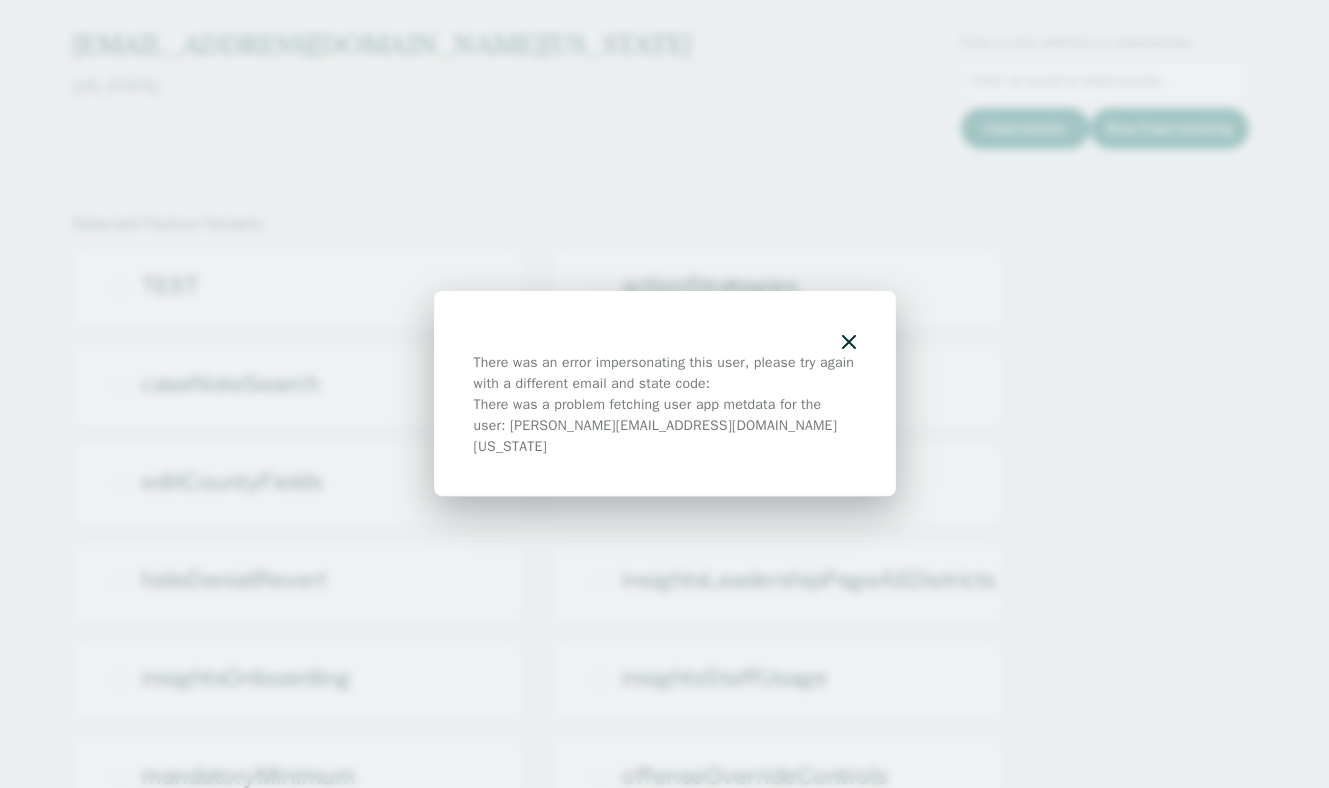 click on "There was an error impersonating this user, please try again with a different email and state code: There was a problem fetching user app metdata for the user: josevy@idoc.idaho.gov" at bounding box center [665, 394] 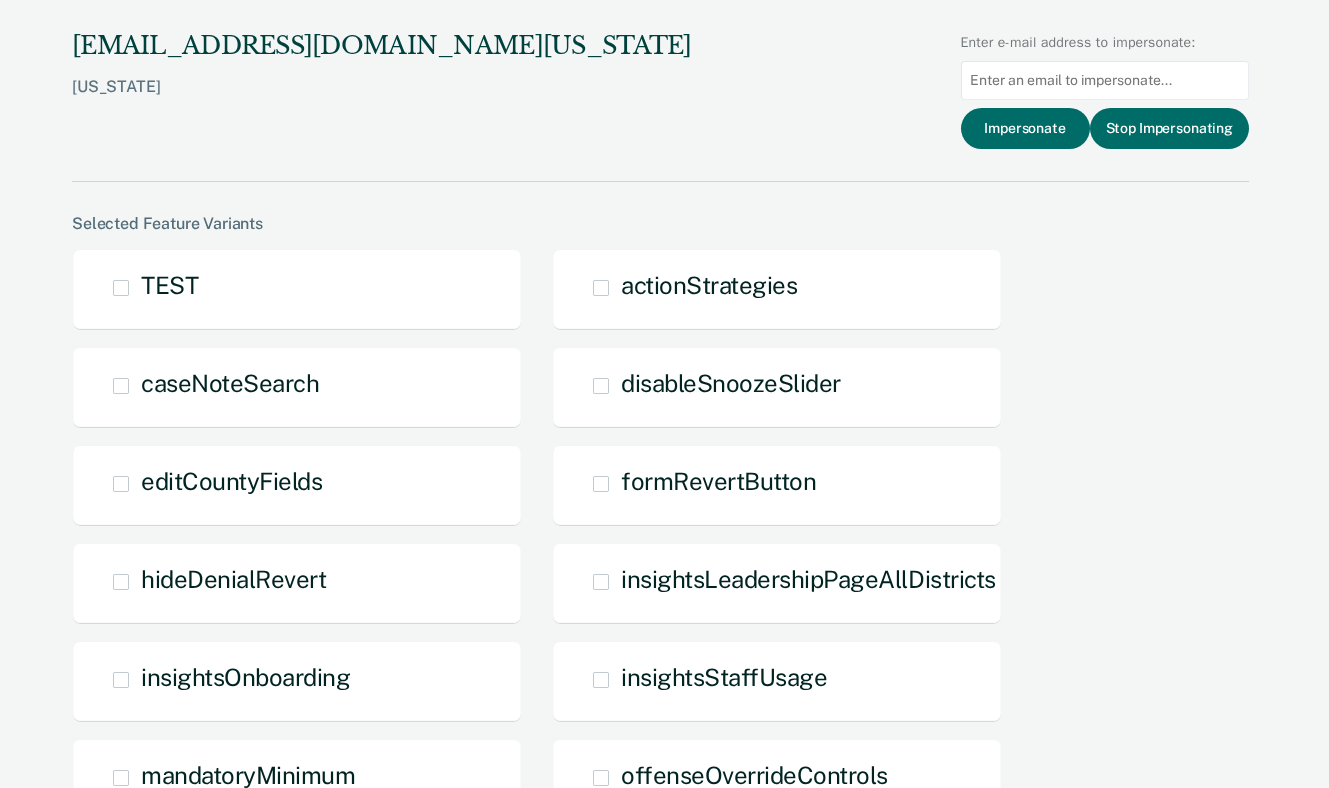 click at bounding box center [1105, 80] 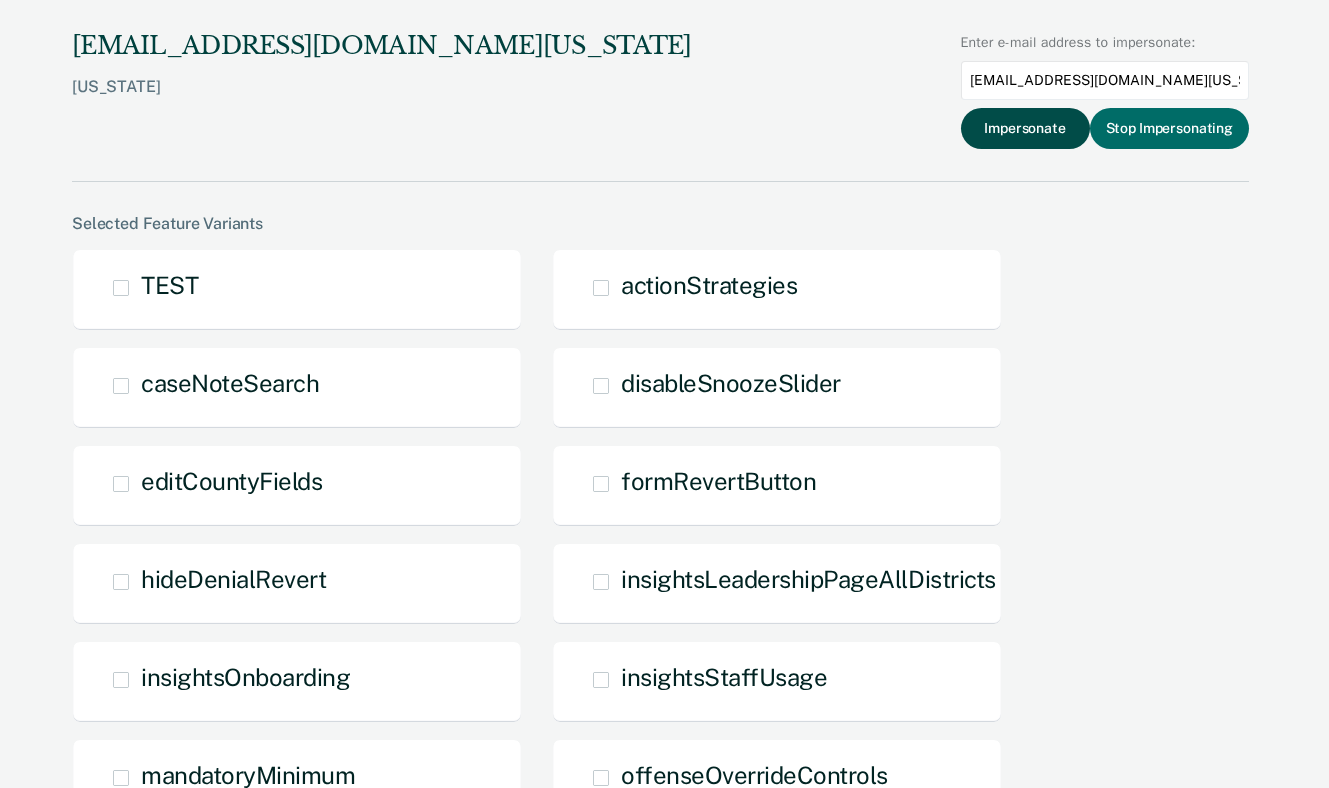 type on "lkormylo@idoc.idaho.gov" 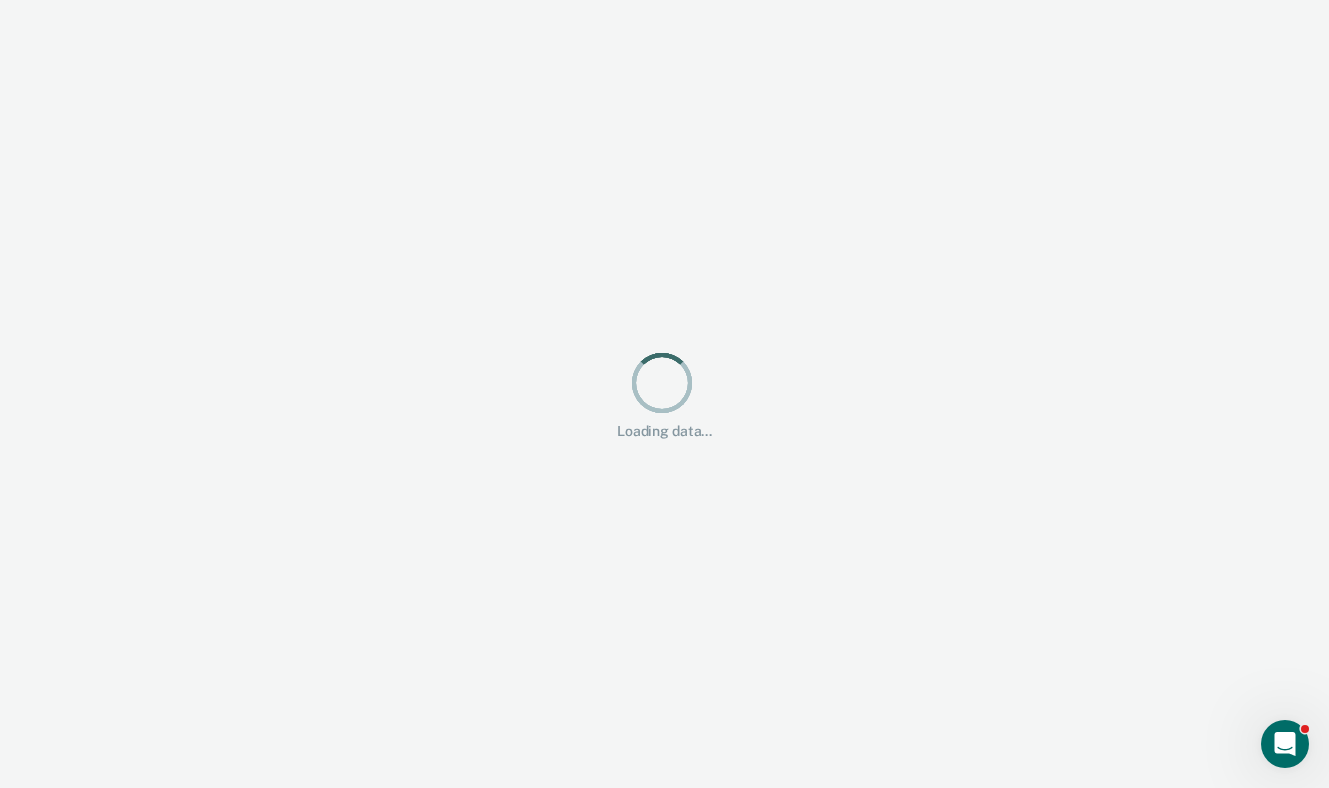 scroll, scrollTop: 0, scrollLeft: 0, axis: both 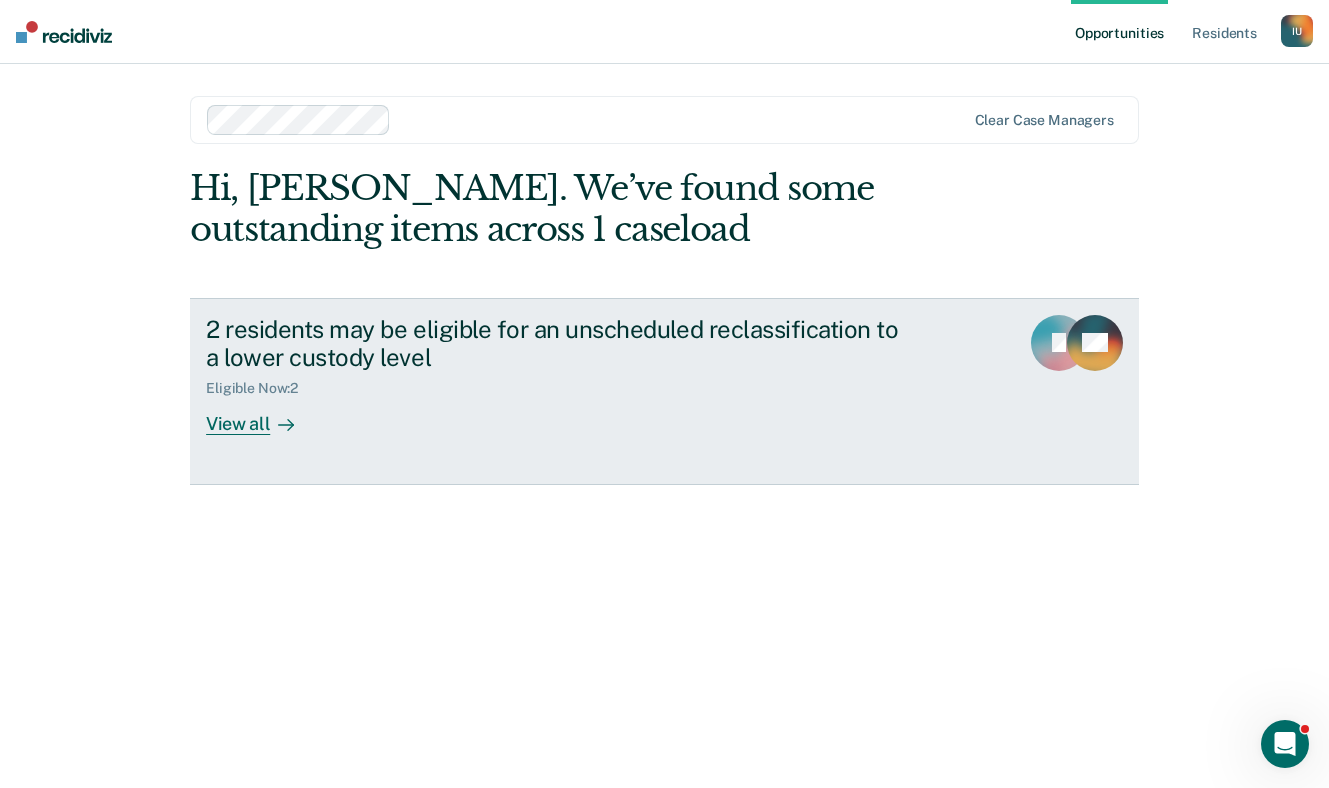 click on "View all" at bounding box center [262, 416] 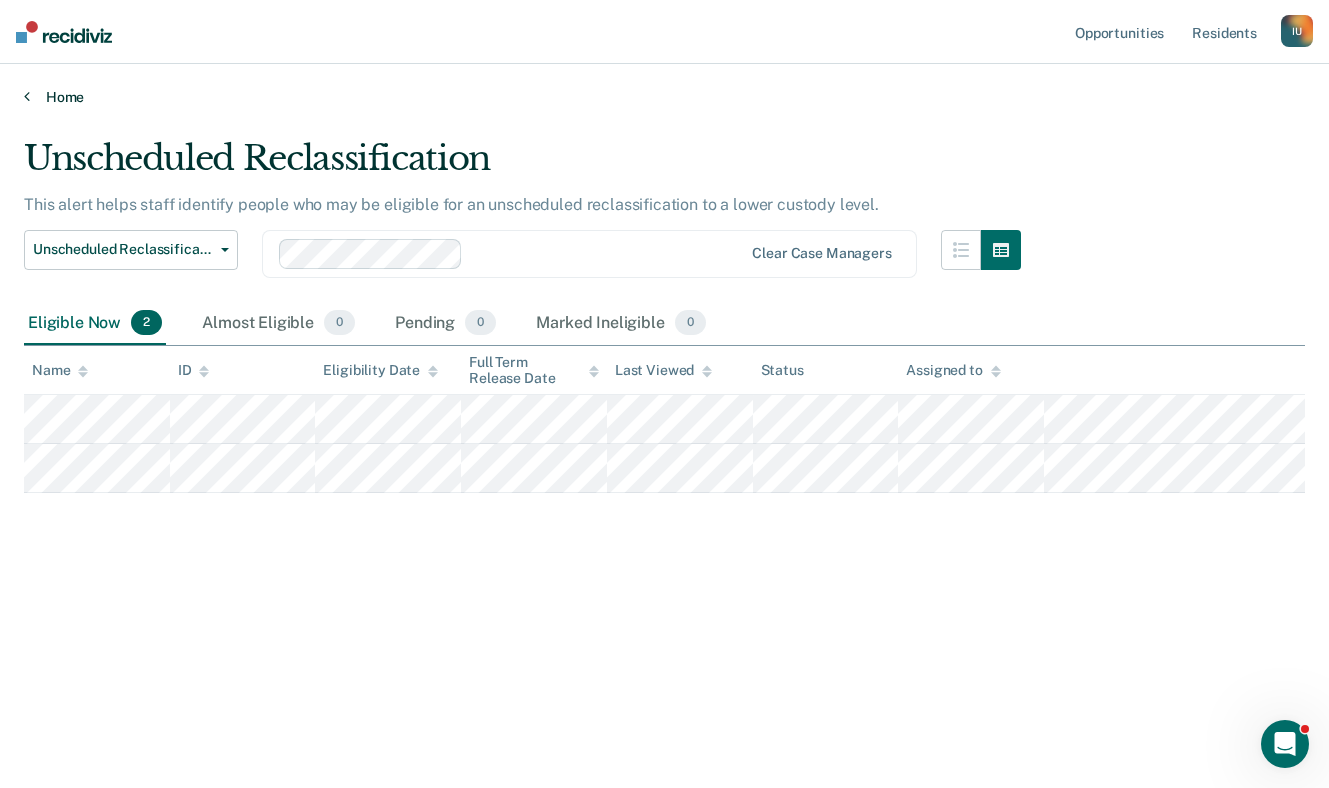 click on "Home" at bounding box center [664, 97] 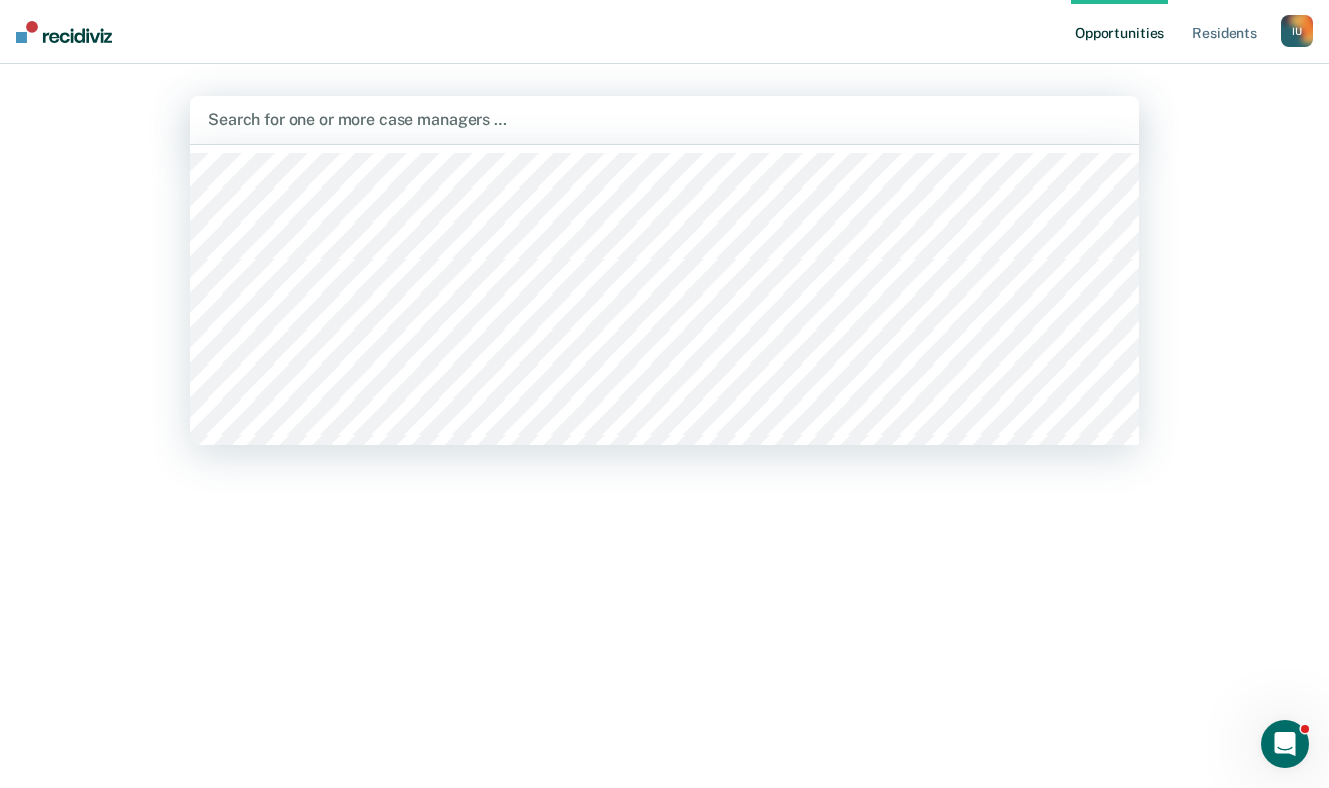 click at bounding box center (664, 119) 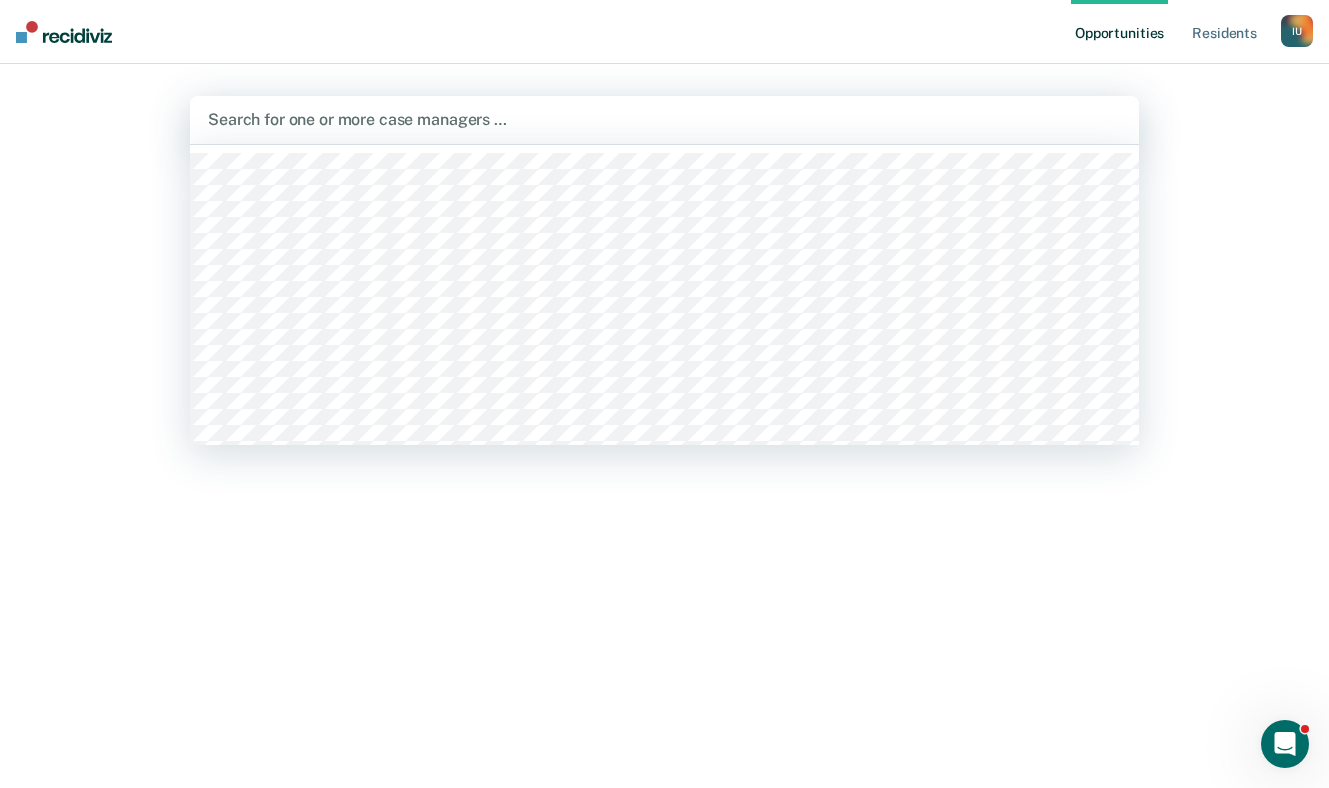 click at bounding box center (664, 119) 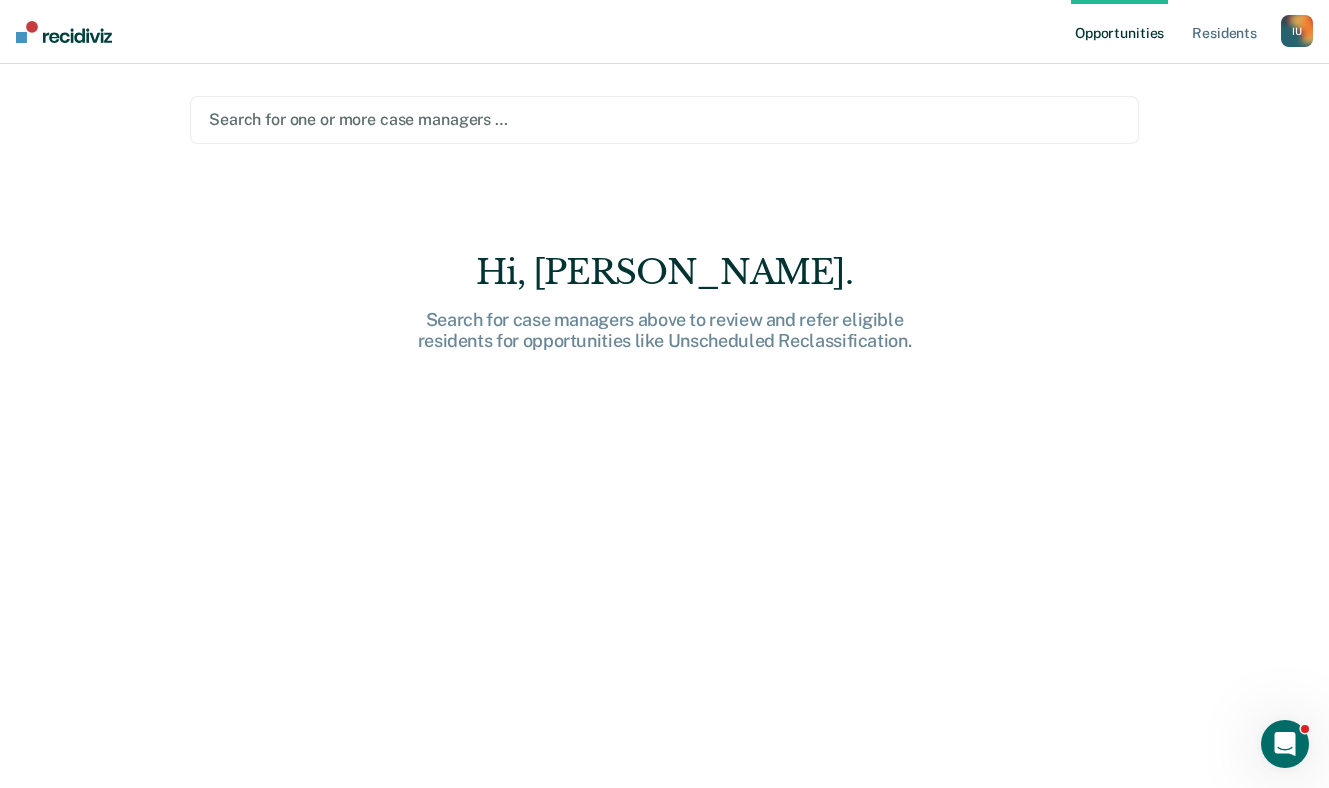 click at bounding box center (664, 119) 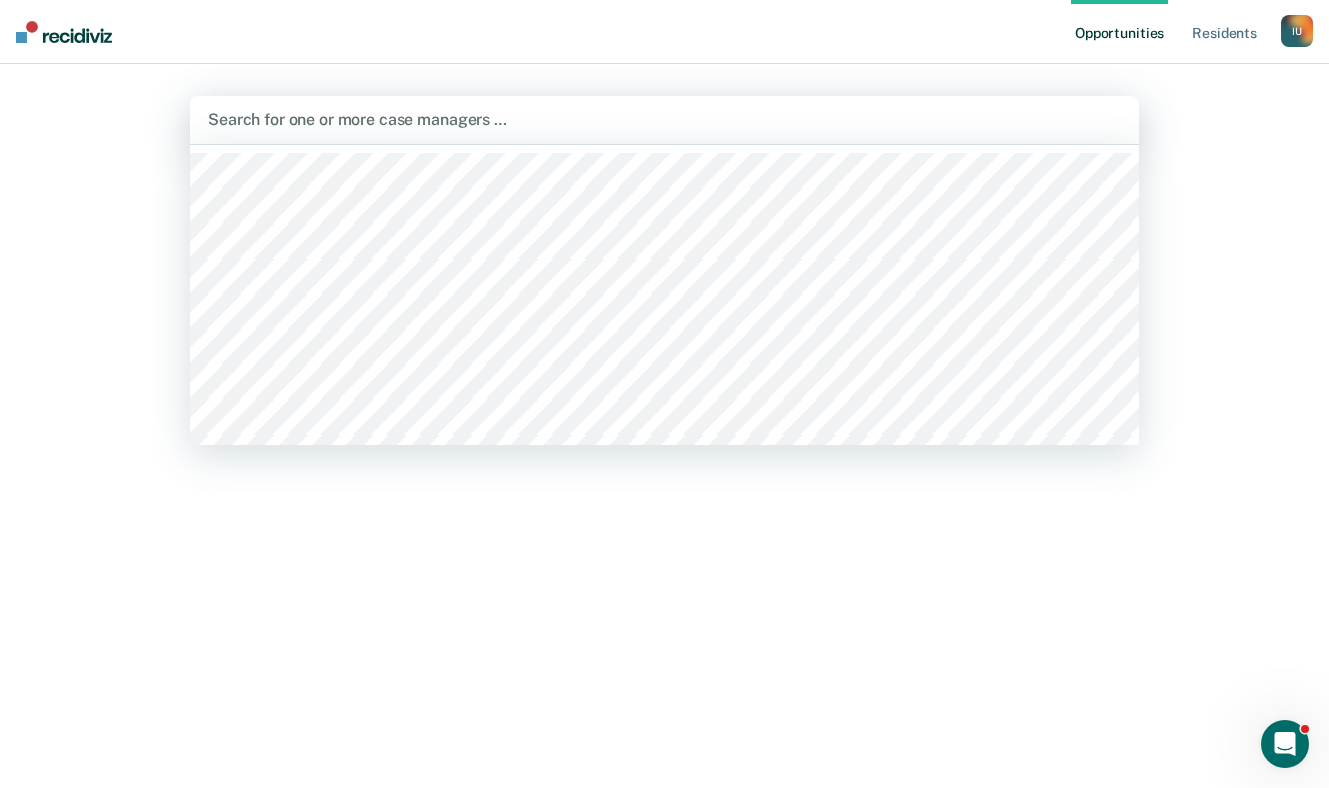 click at bounding box center (664, 119) 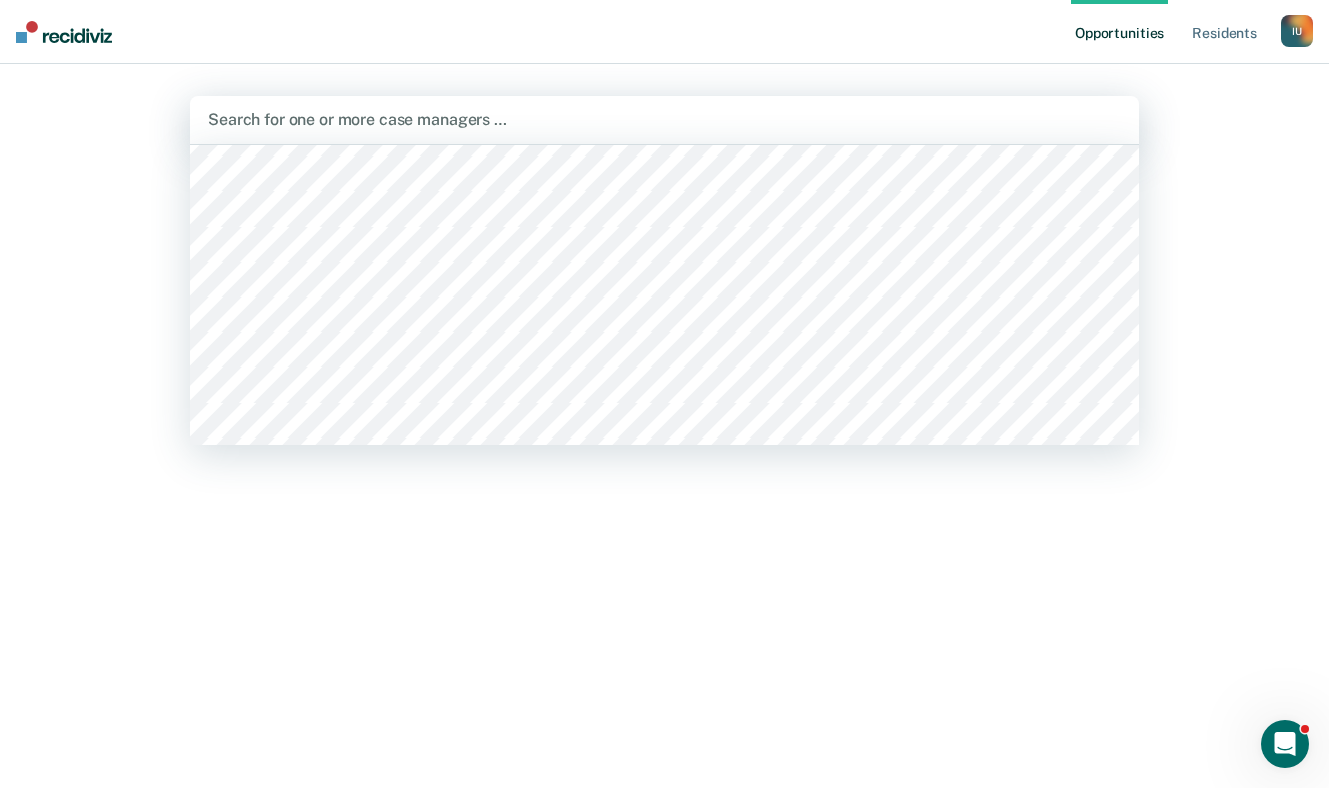 scroll, scrollTop: 596, scrollLeft: 0, axis: vertical 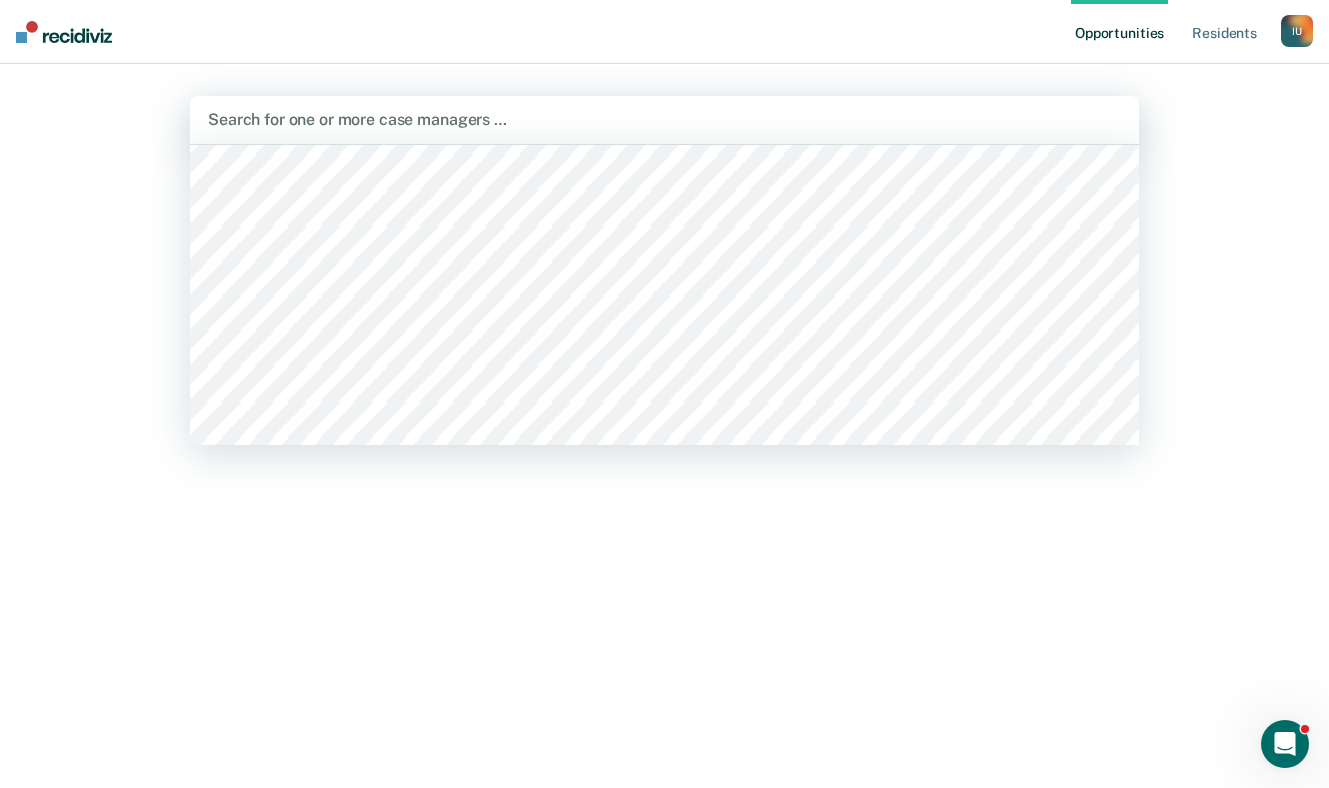 type on "a" 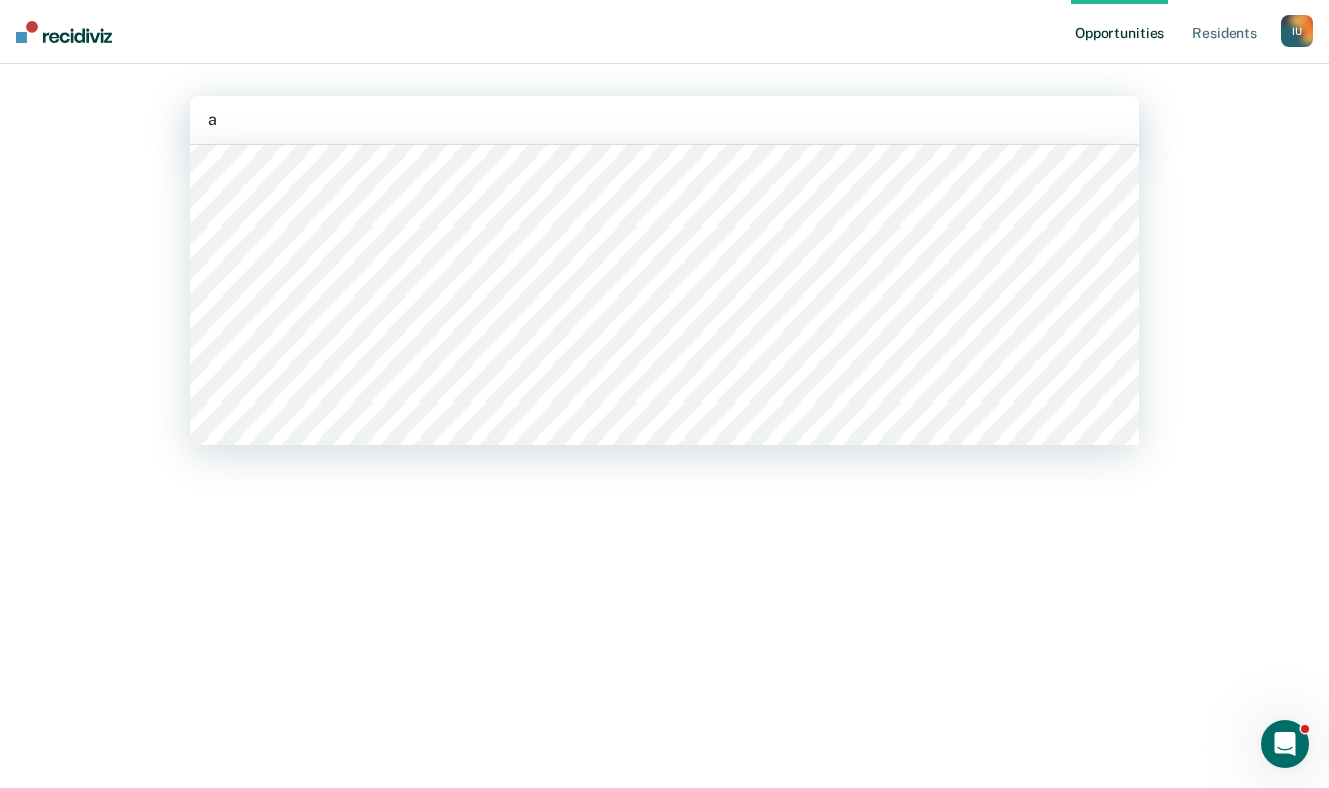 scroll, scrollTop: 0, scrollLeft: 0, axis: both 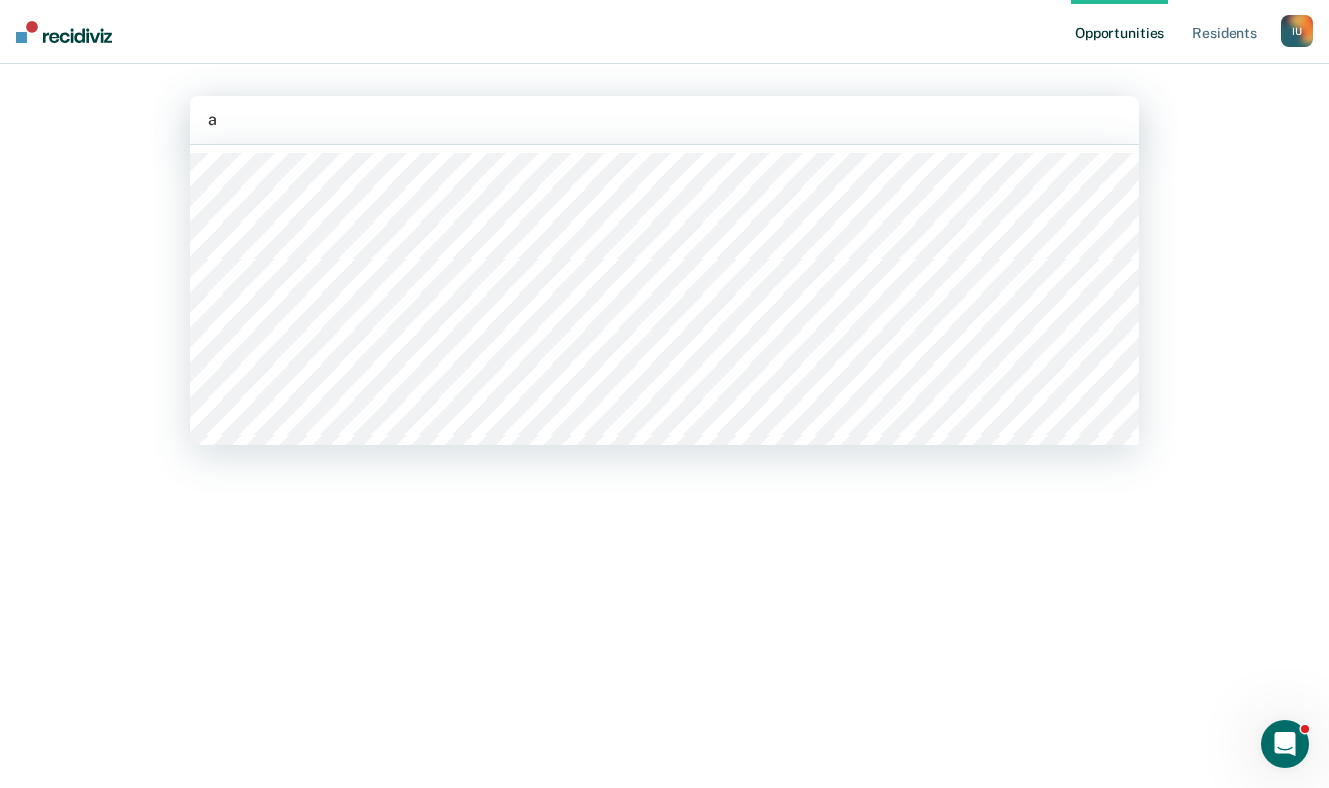 type 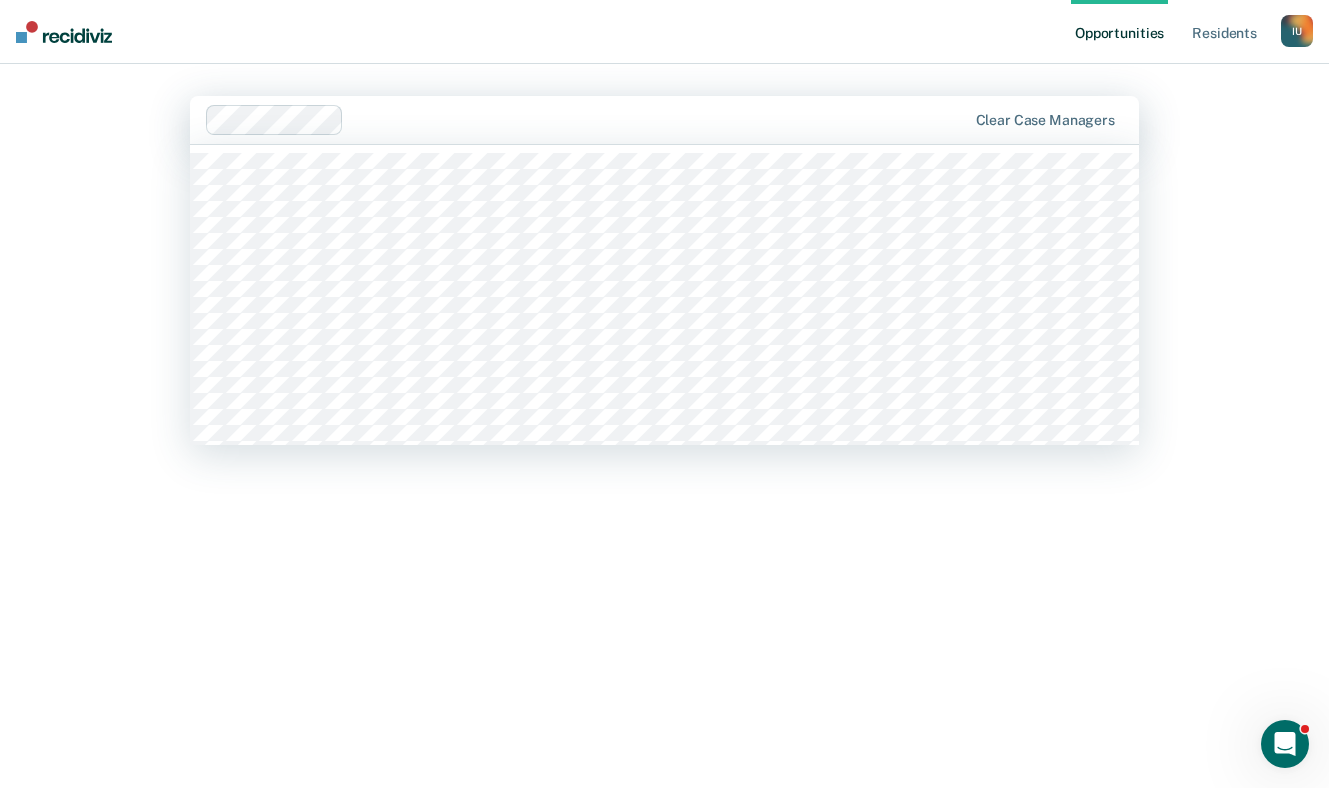 click at bounding box center [658, 119] 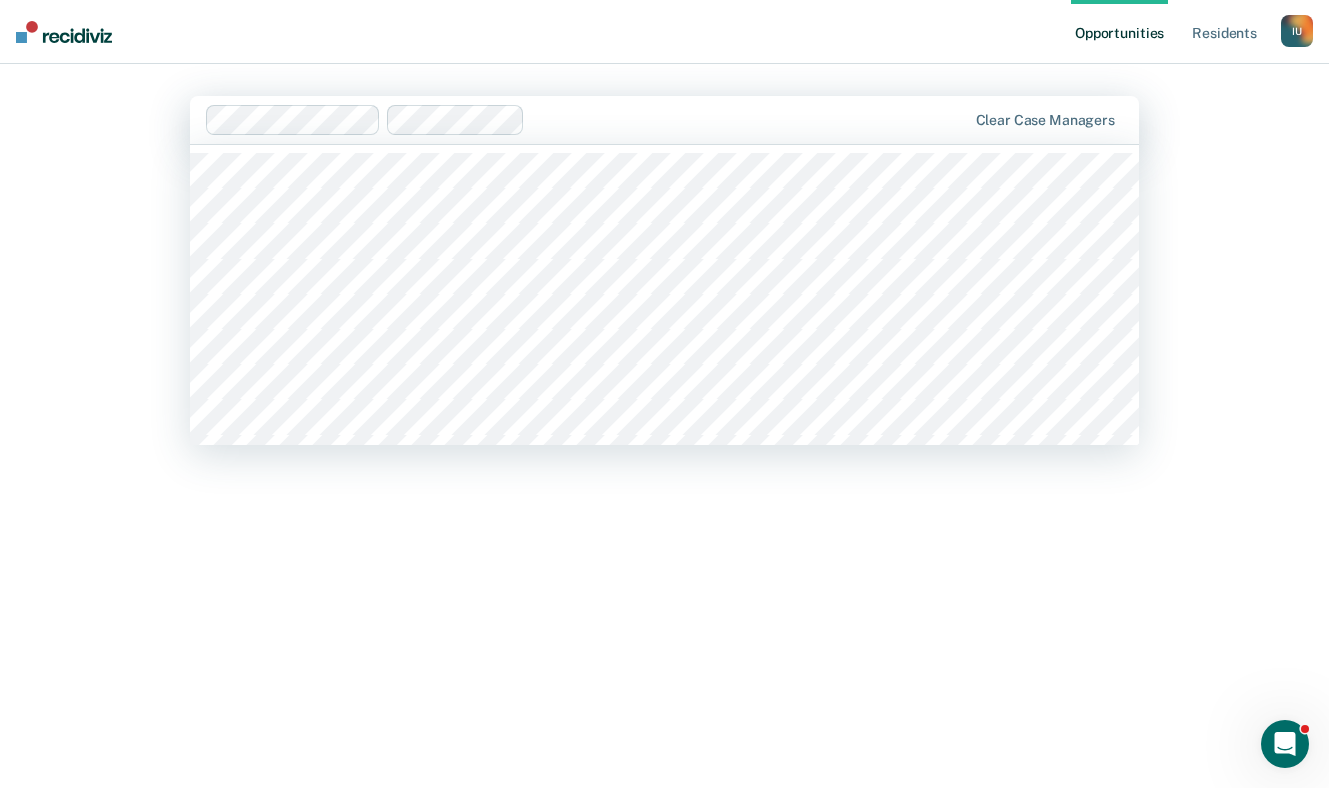 click at bounding box center (749, 119) 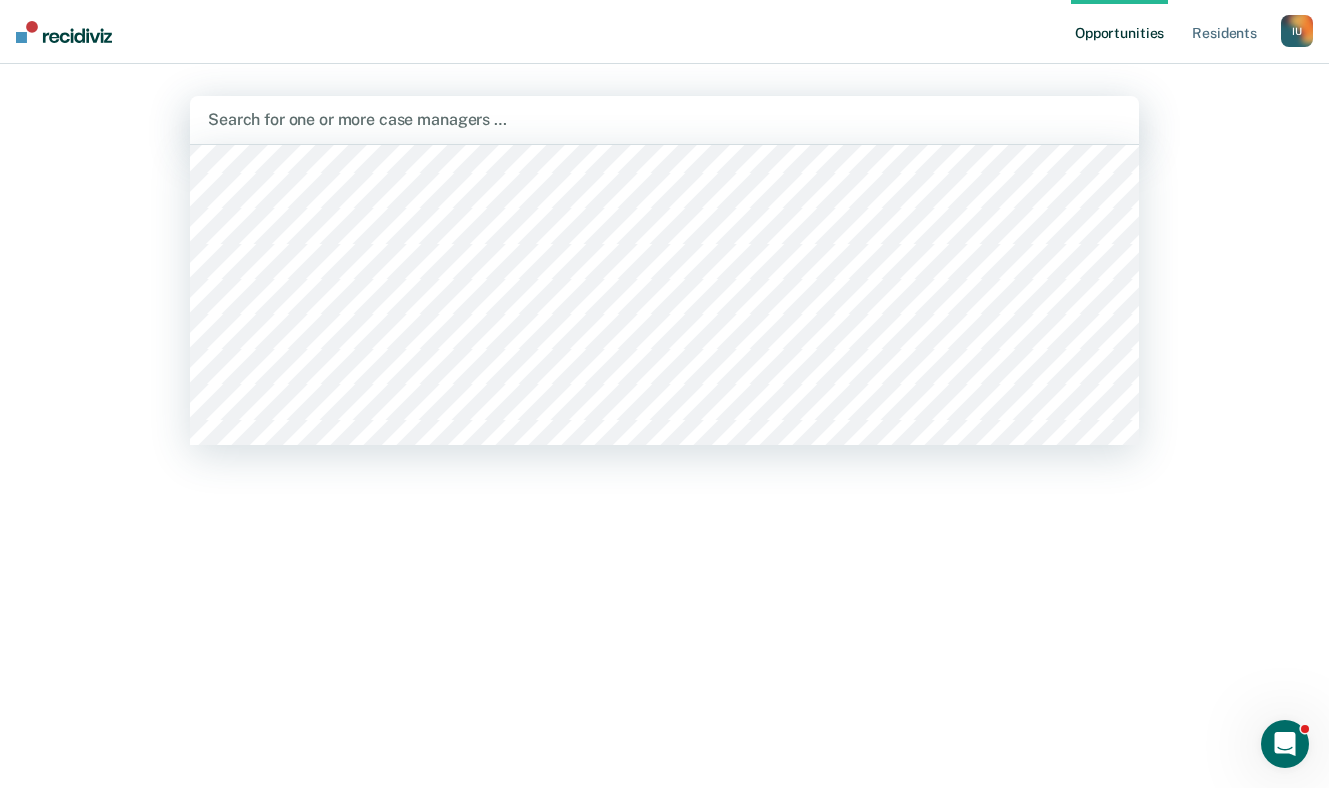 scroll, scrollTop: 20, scrollLeft: 0, axis: vertical 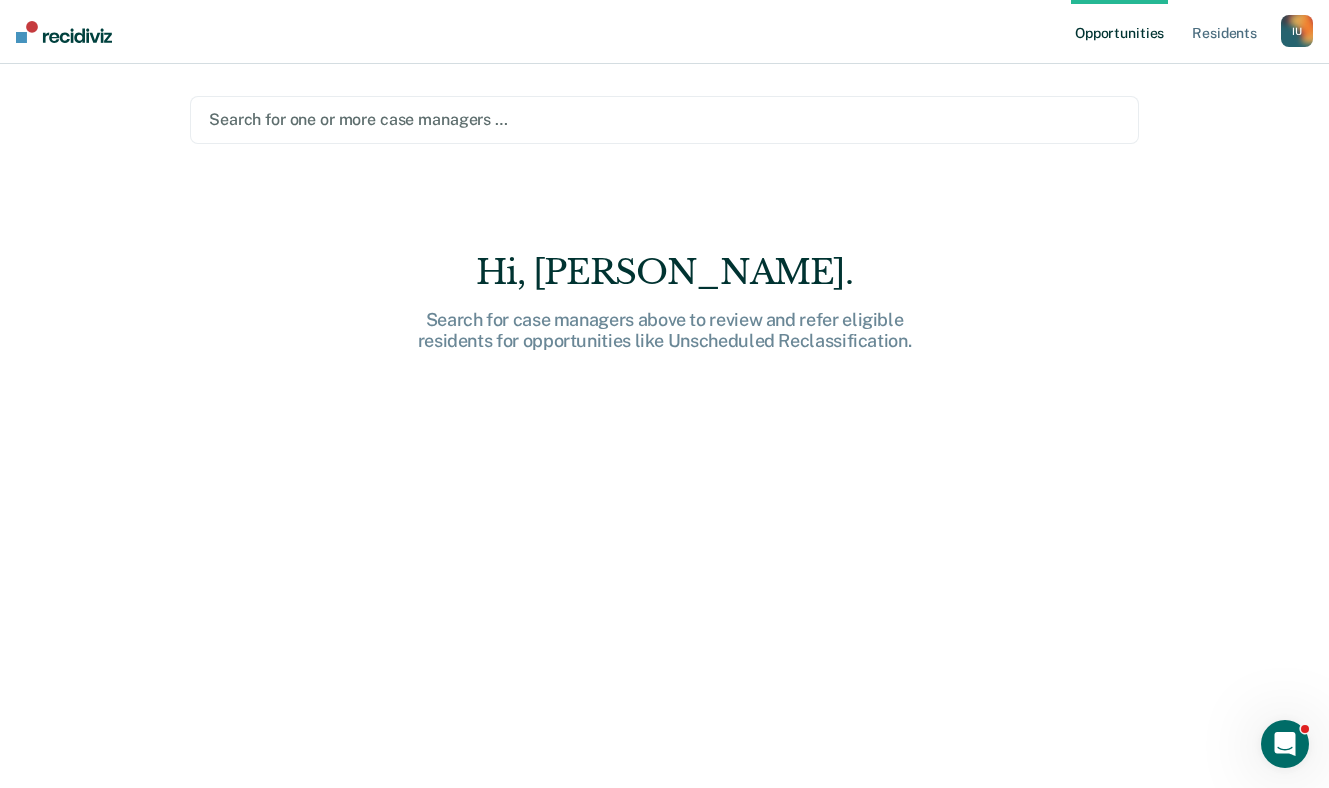 click at bounding box center (664, 119) 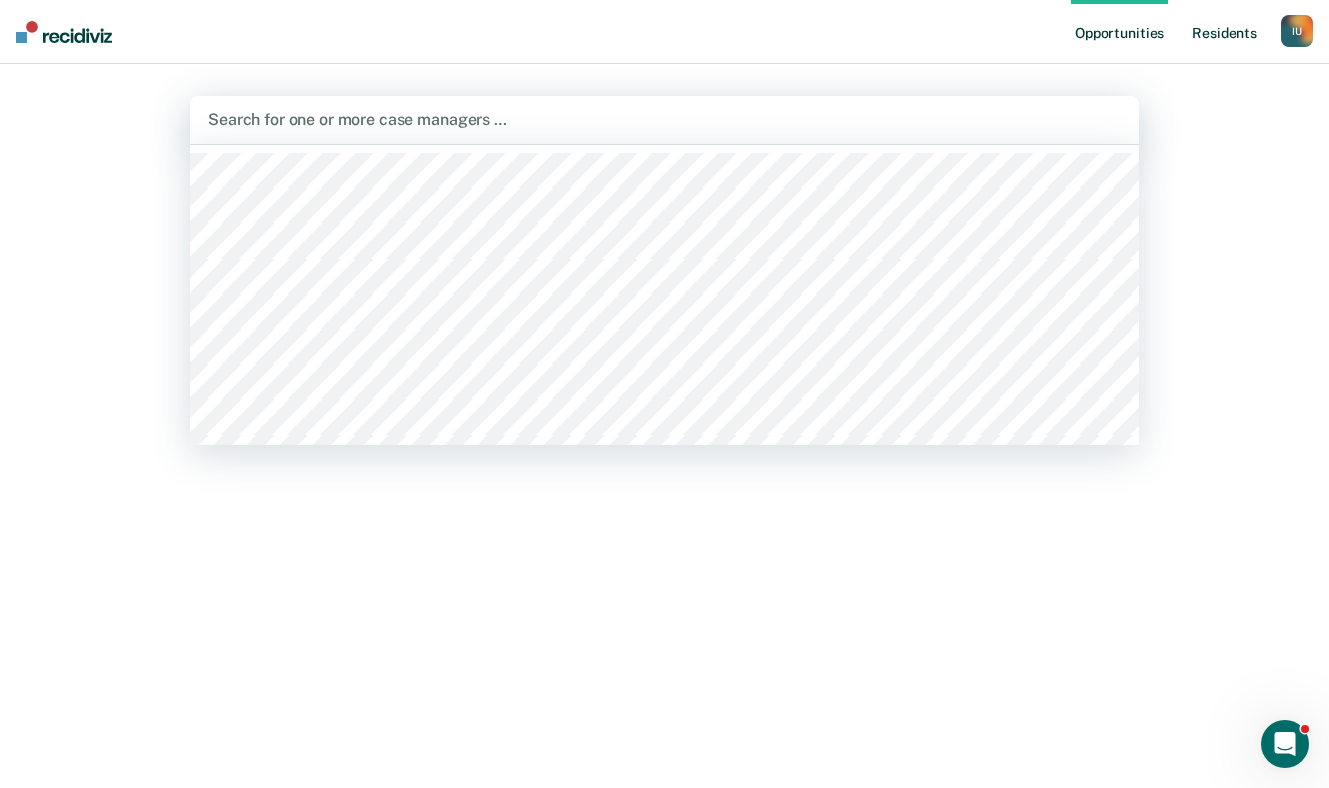 click on "Resident s" at bounding box center [1224, 32] 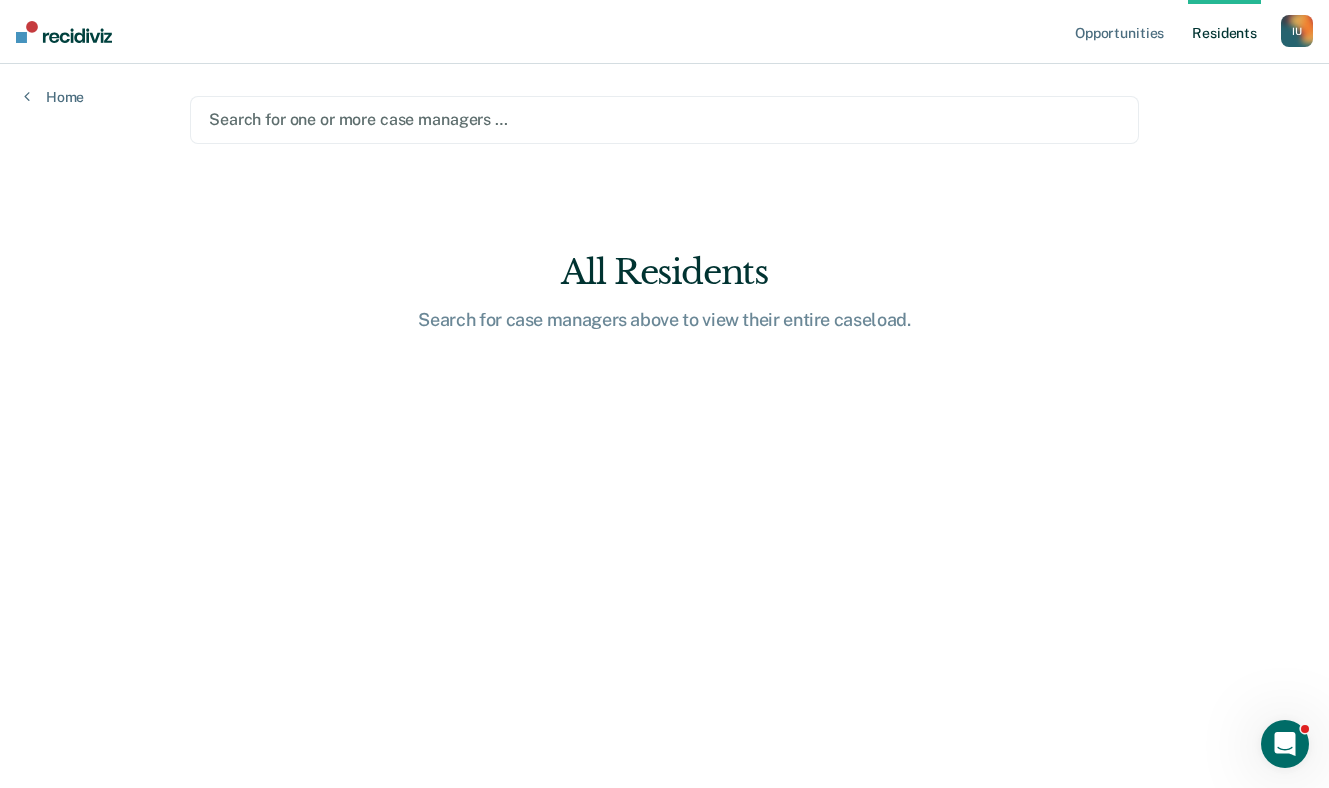 click at bounding box center [664, 119] 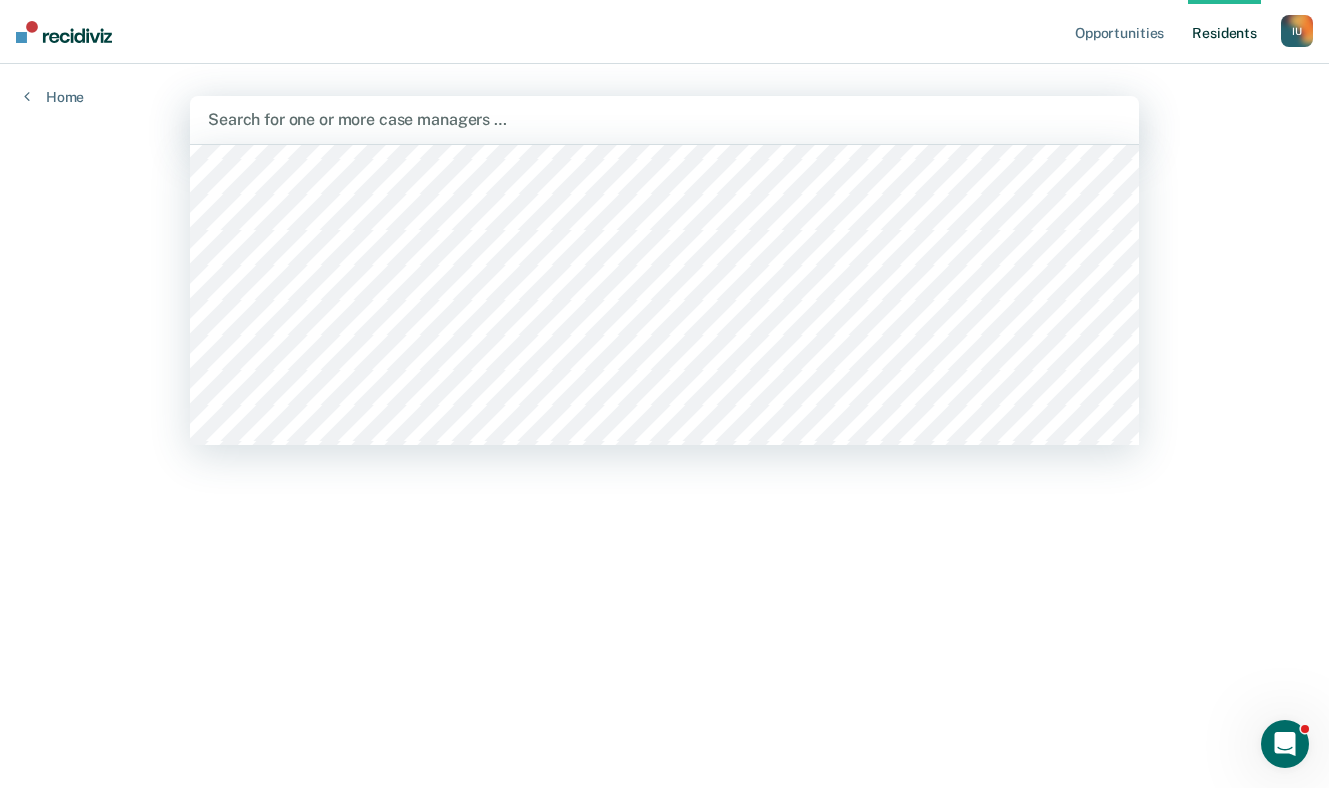 scroll, scrollTop: 5136, scrollLeft: 0, axis: vertical 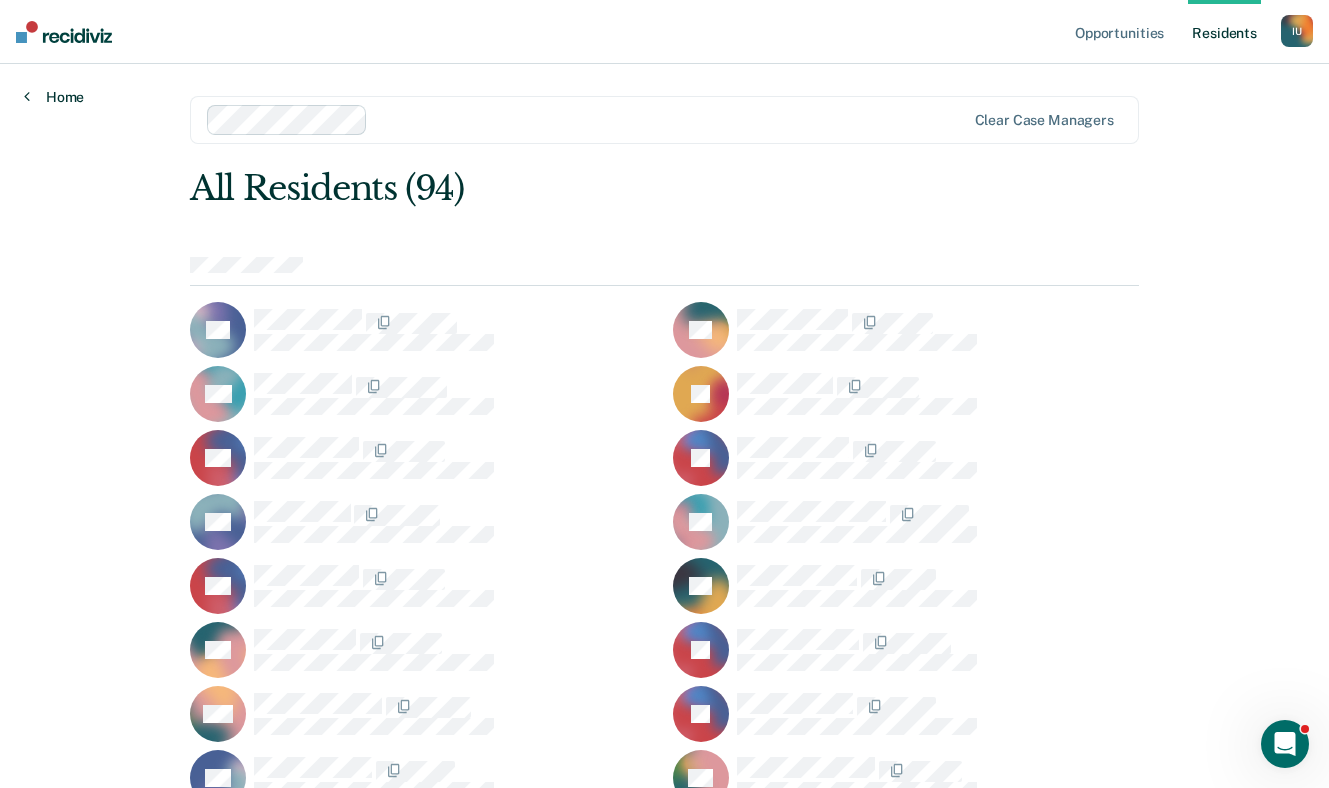 click on "Home" at bounding box center (54, 97) 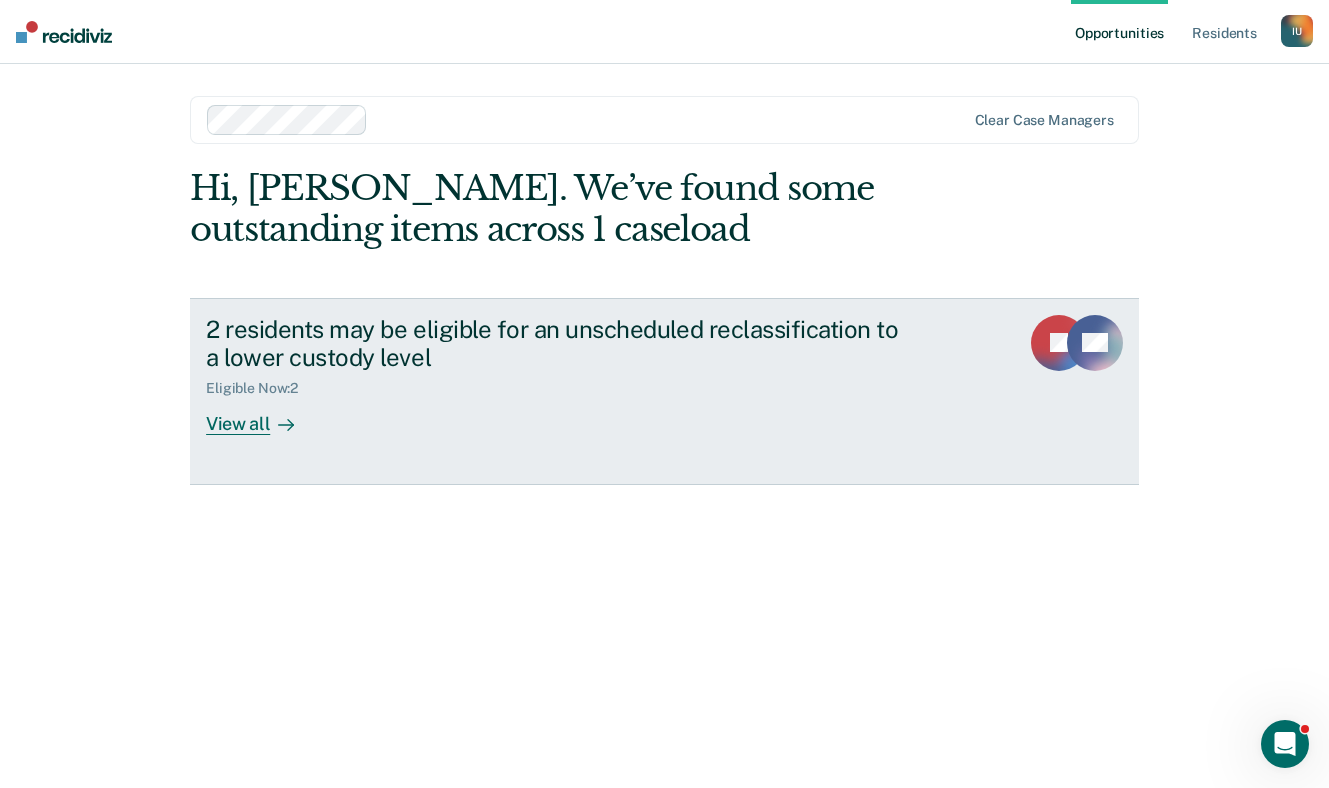 click on "View all" at bounding box center (262, 416) 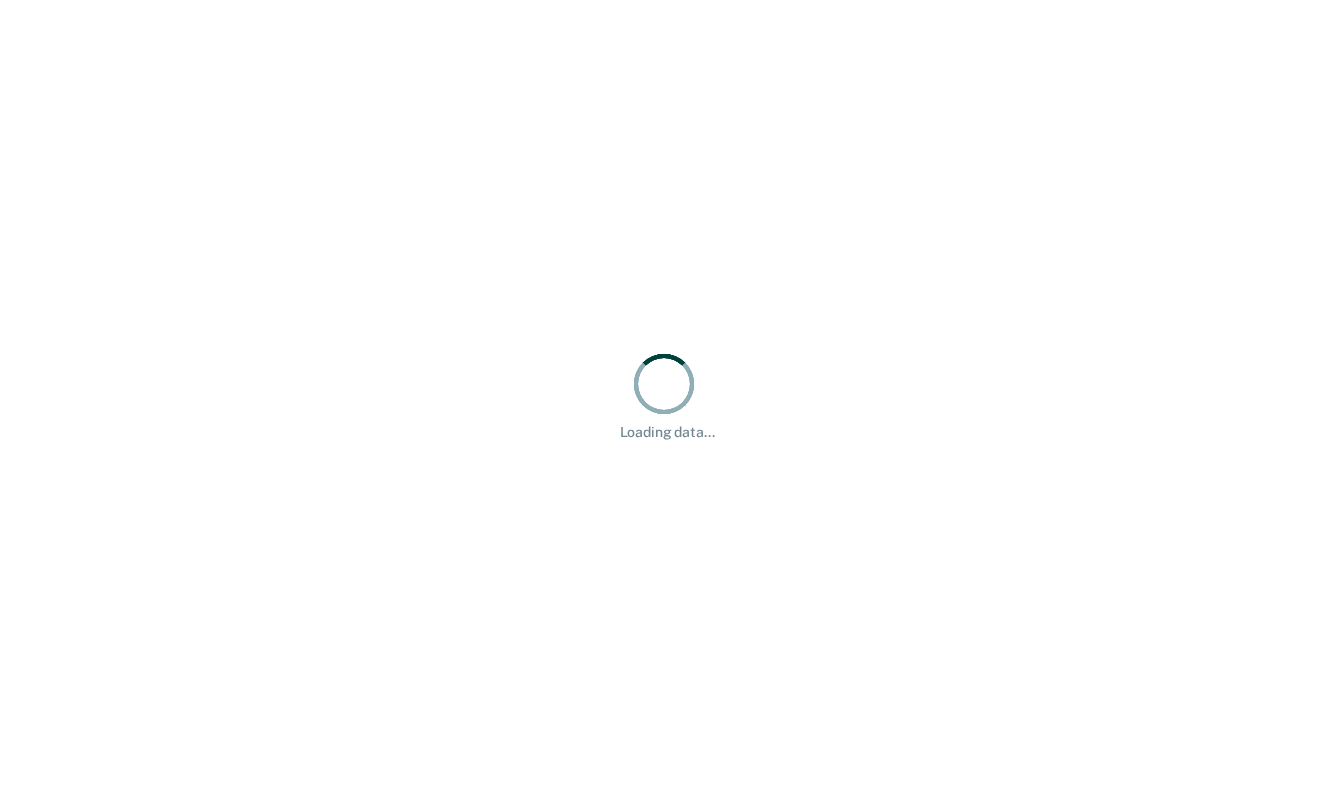 scroll, scrollTop: 0, scrollLeft: 0, axis: both 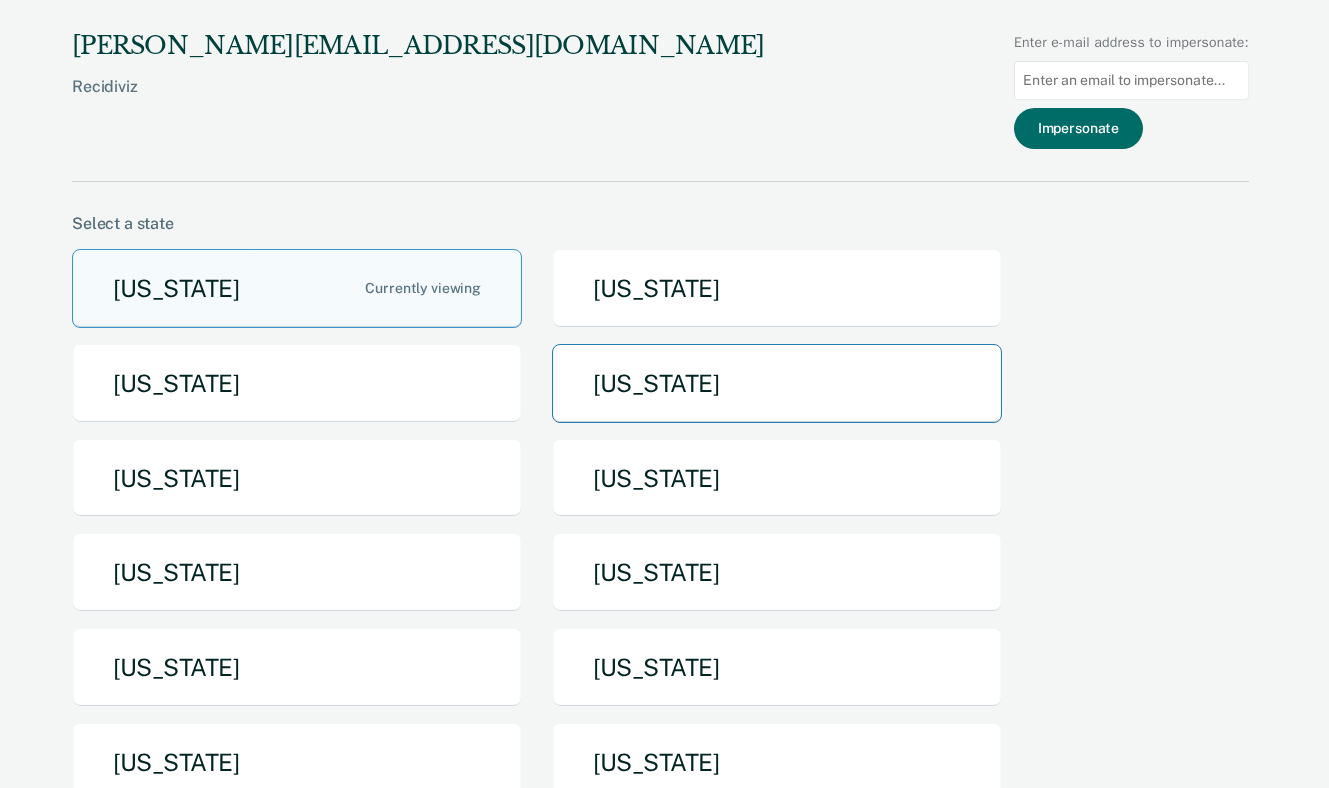 click on "[US_STATE]" at bounding box center [777, 383] 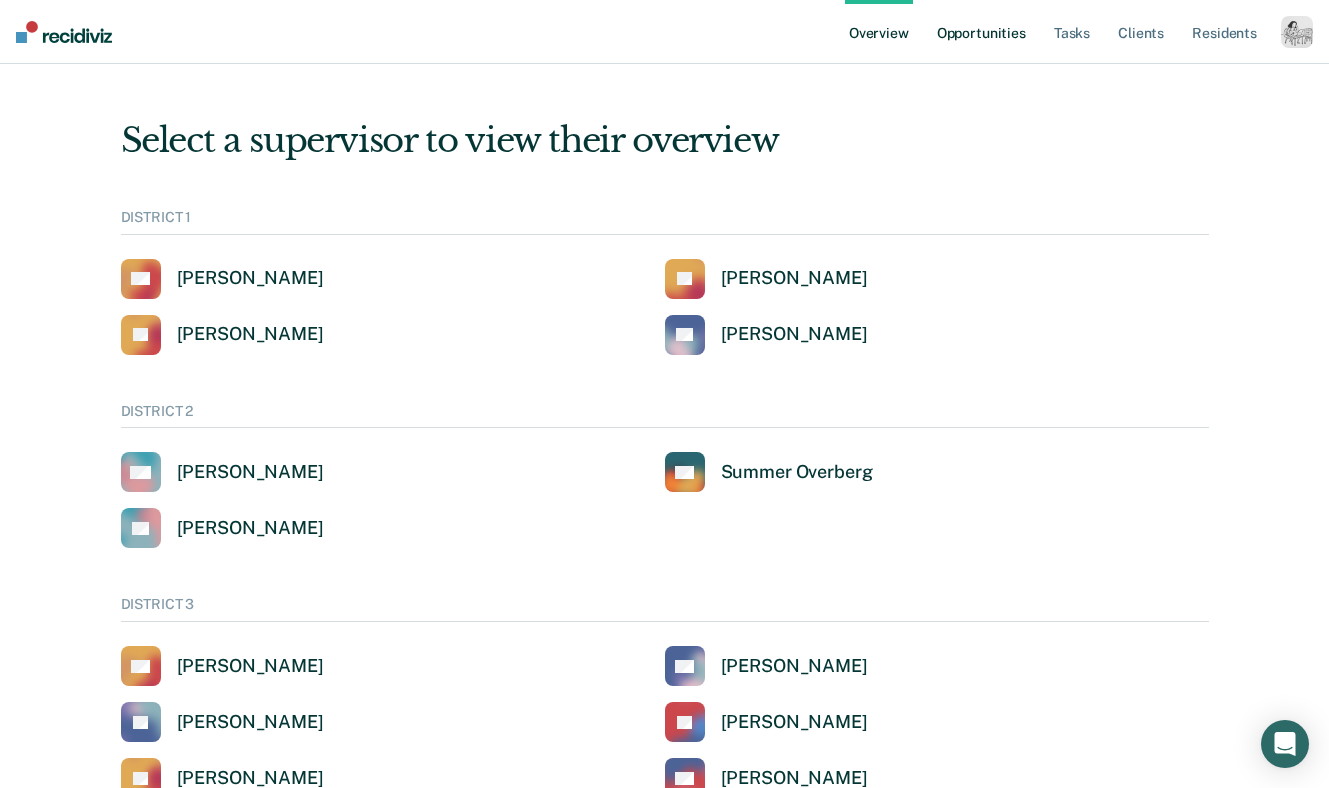 click on "Opportunities" at bounding box center (981, 32) 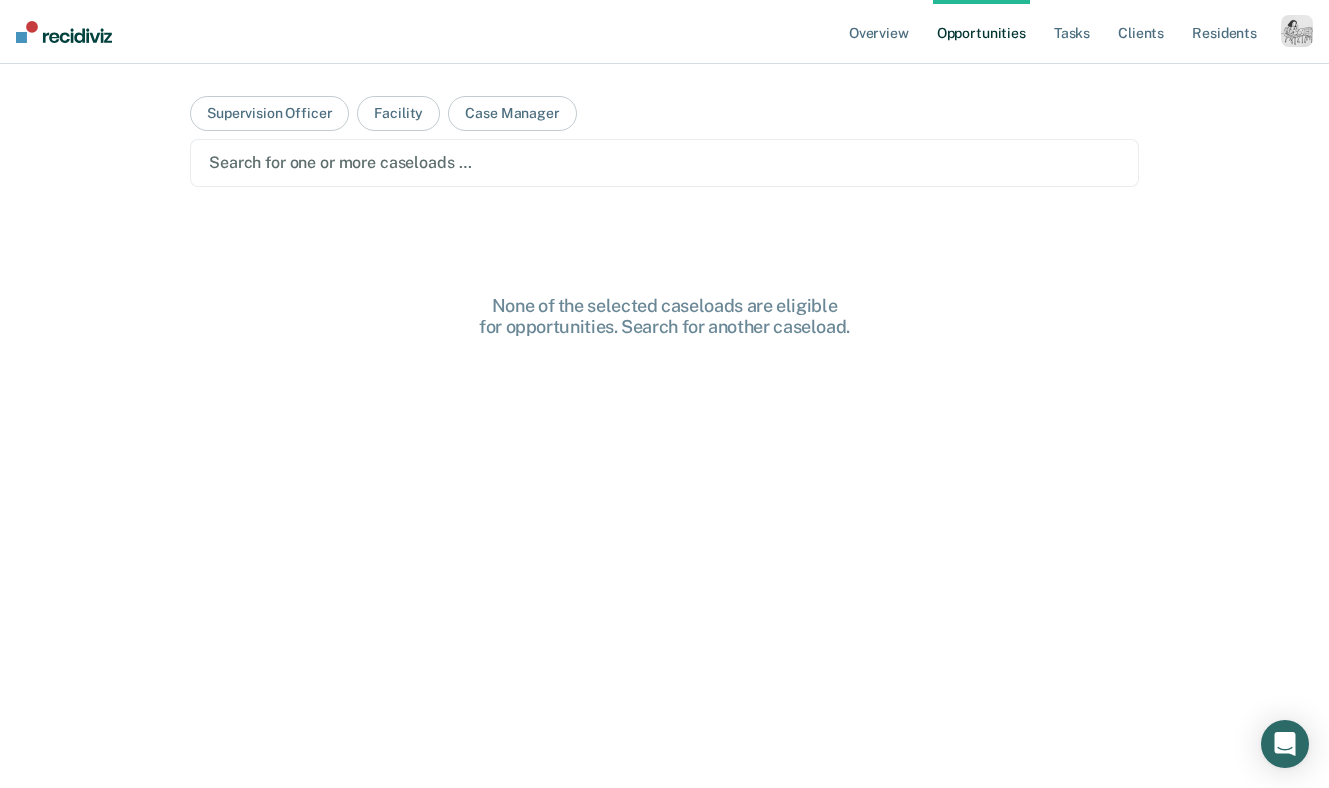 click at bounding box center (664, 162) 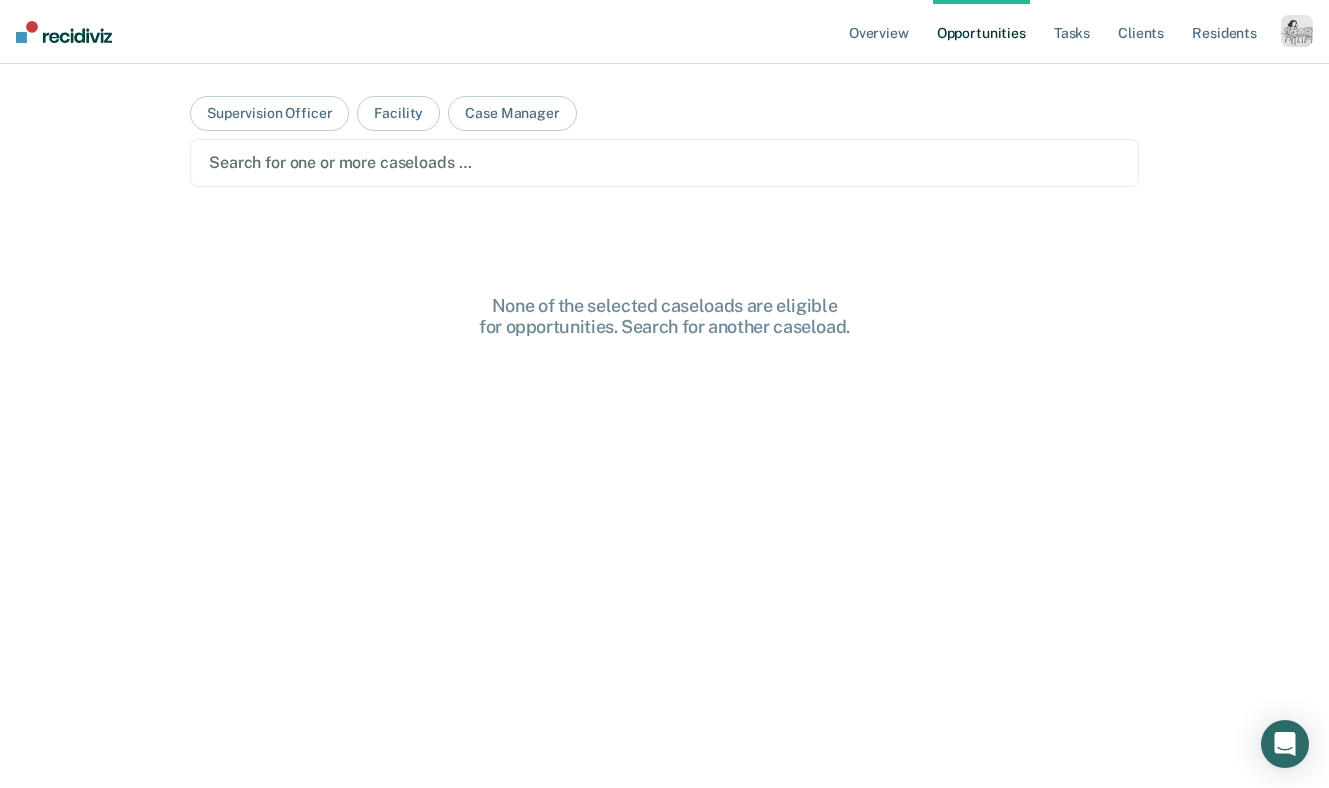click on "Search for one or more caseloads …" at bounding box center [664, 163] 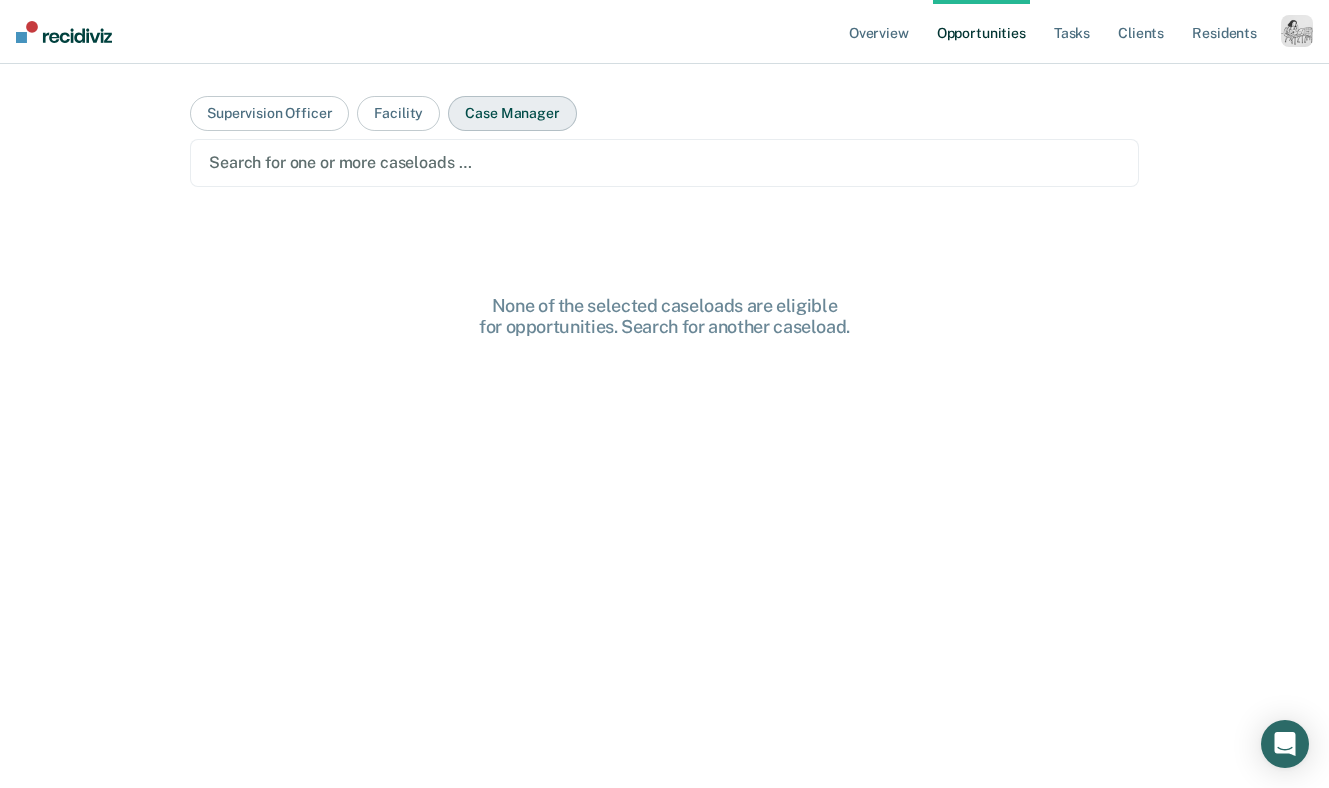click on "Case Manager" at bounding box center (512, 113) 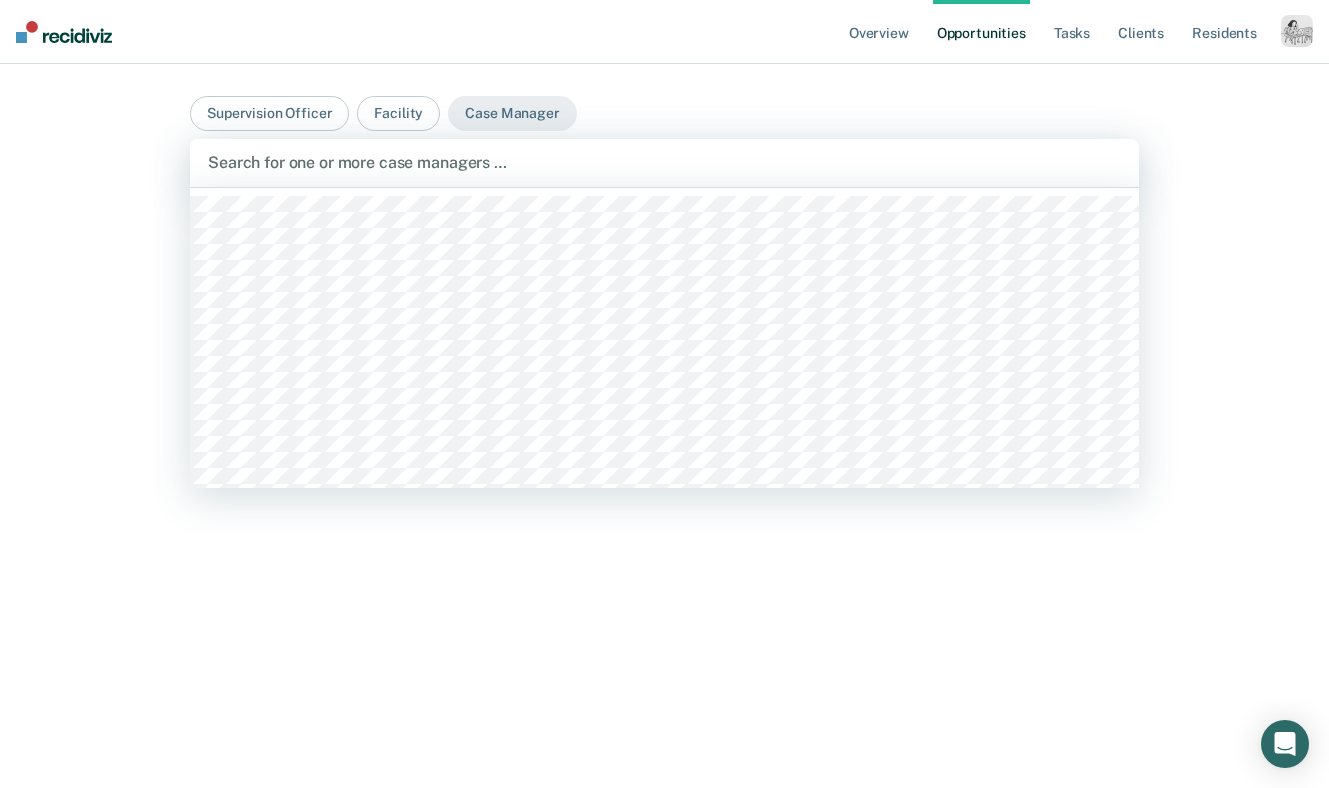click at bounding box center [664, 162] 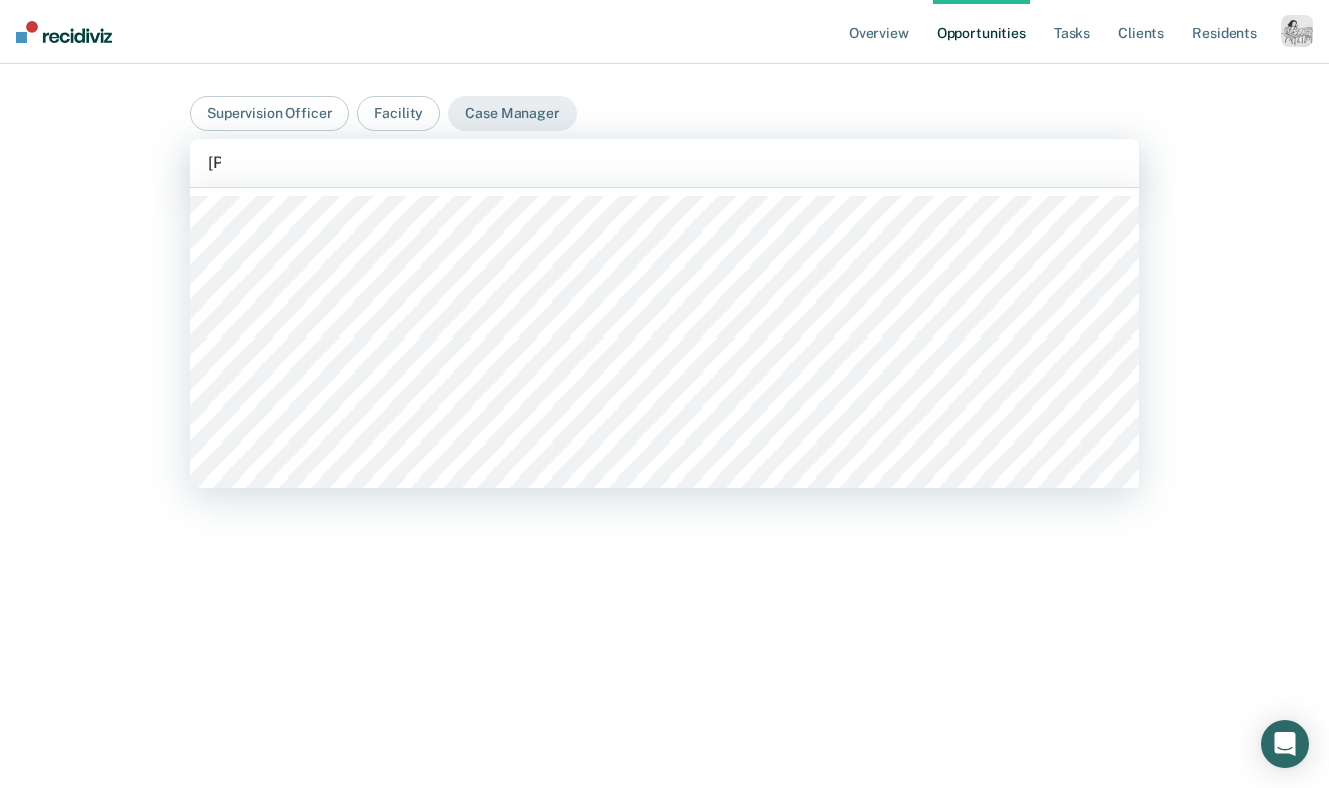 type on "[PERSON_NAME]" 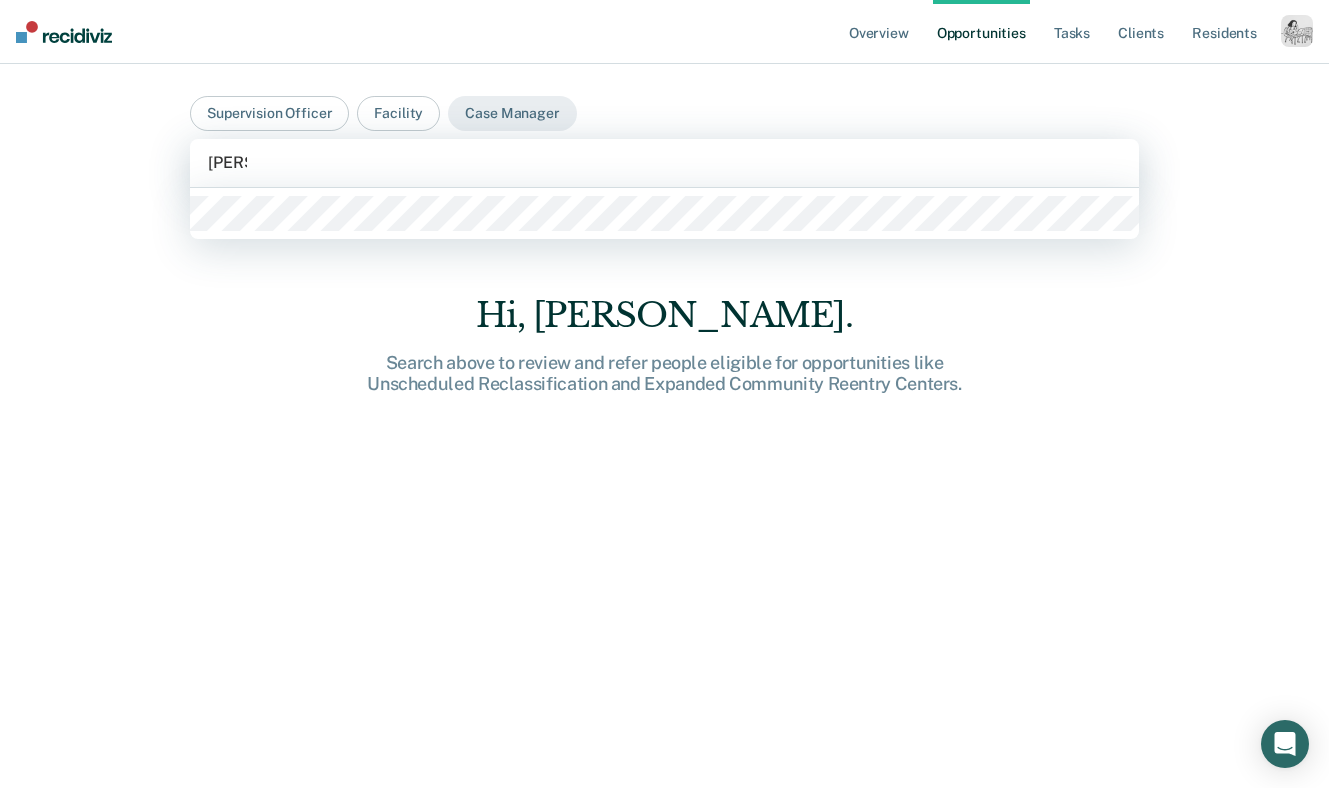 type 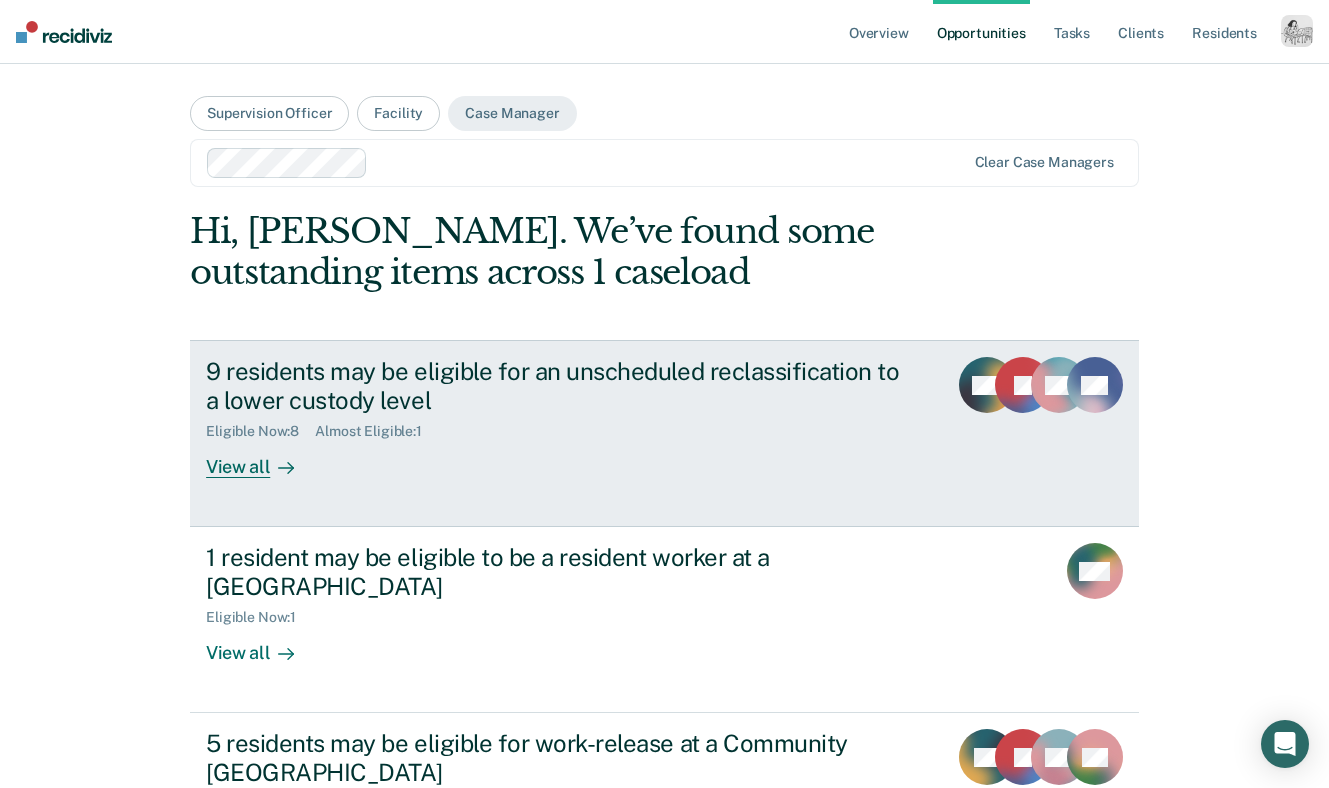 click on "View all" at bounding box center (262, 459) 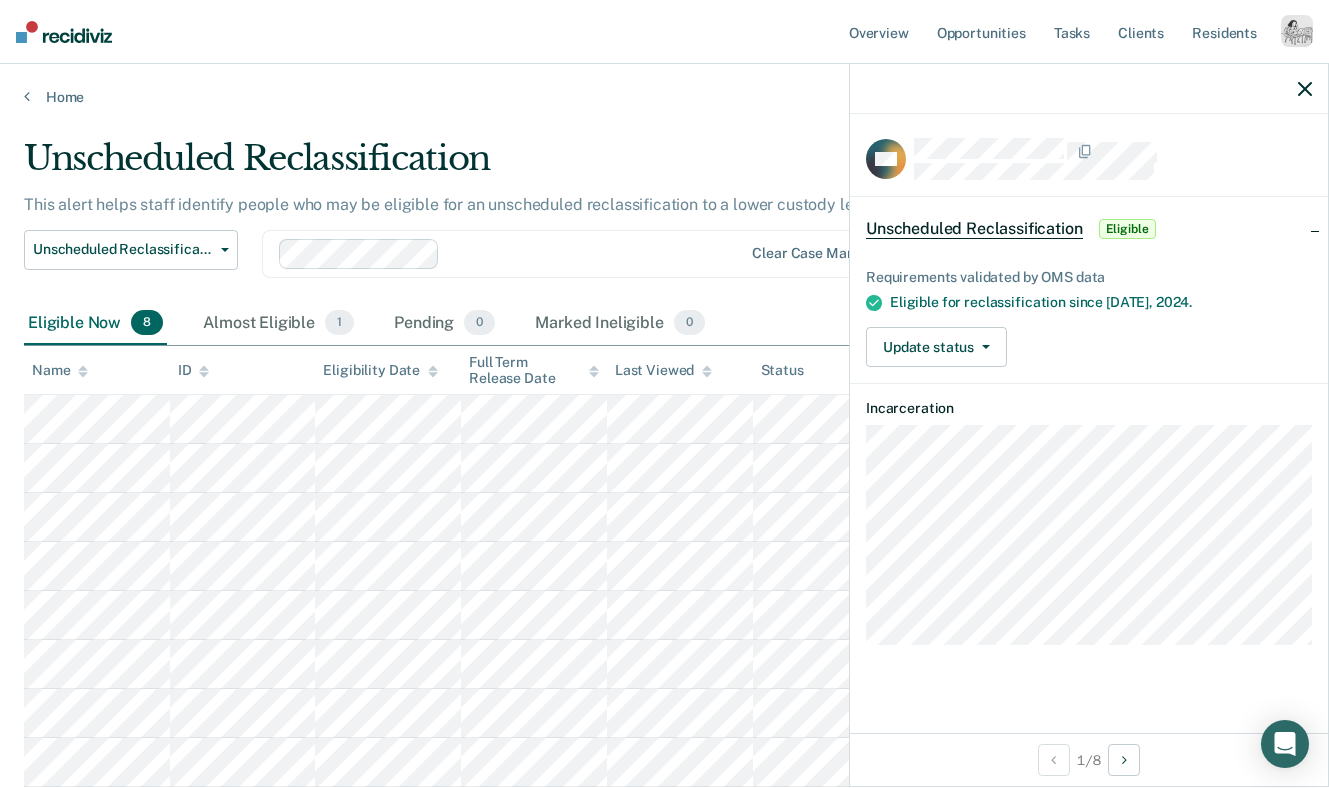 click 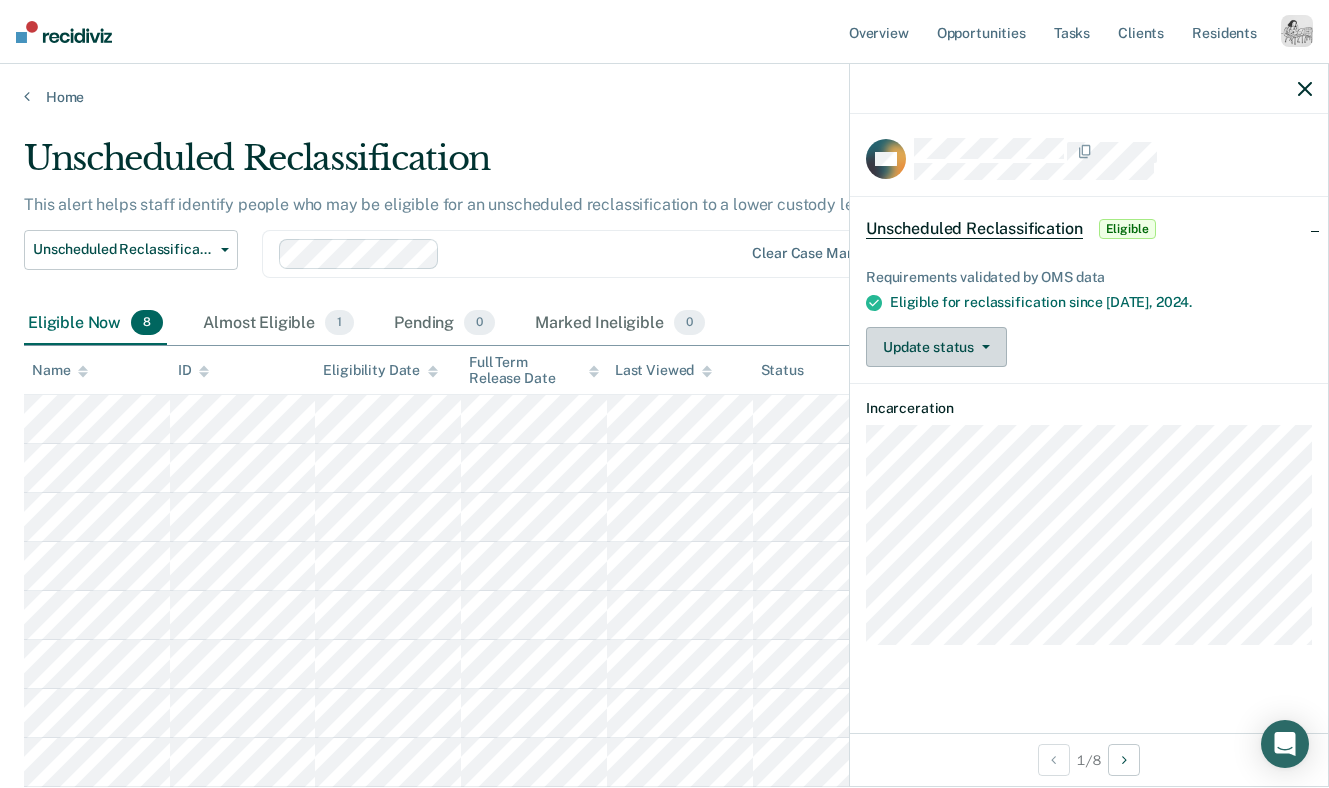 click on "Update status" at bounding box center (936, 347) 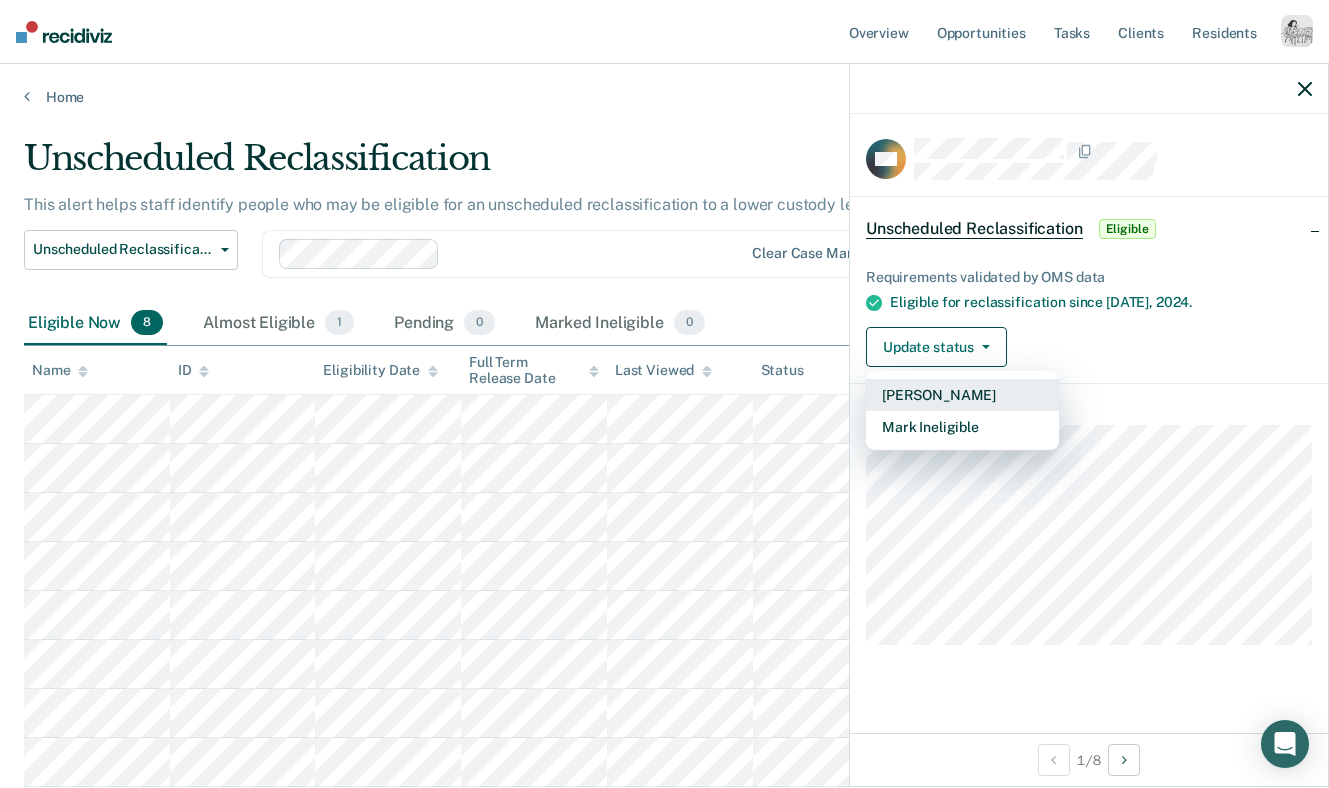 type 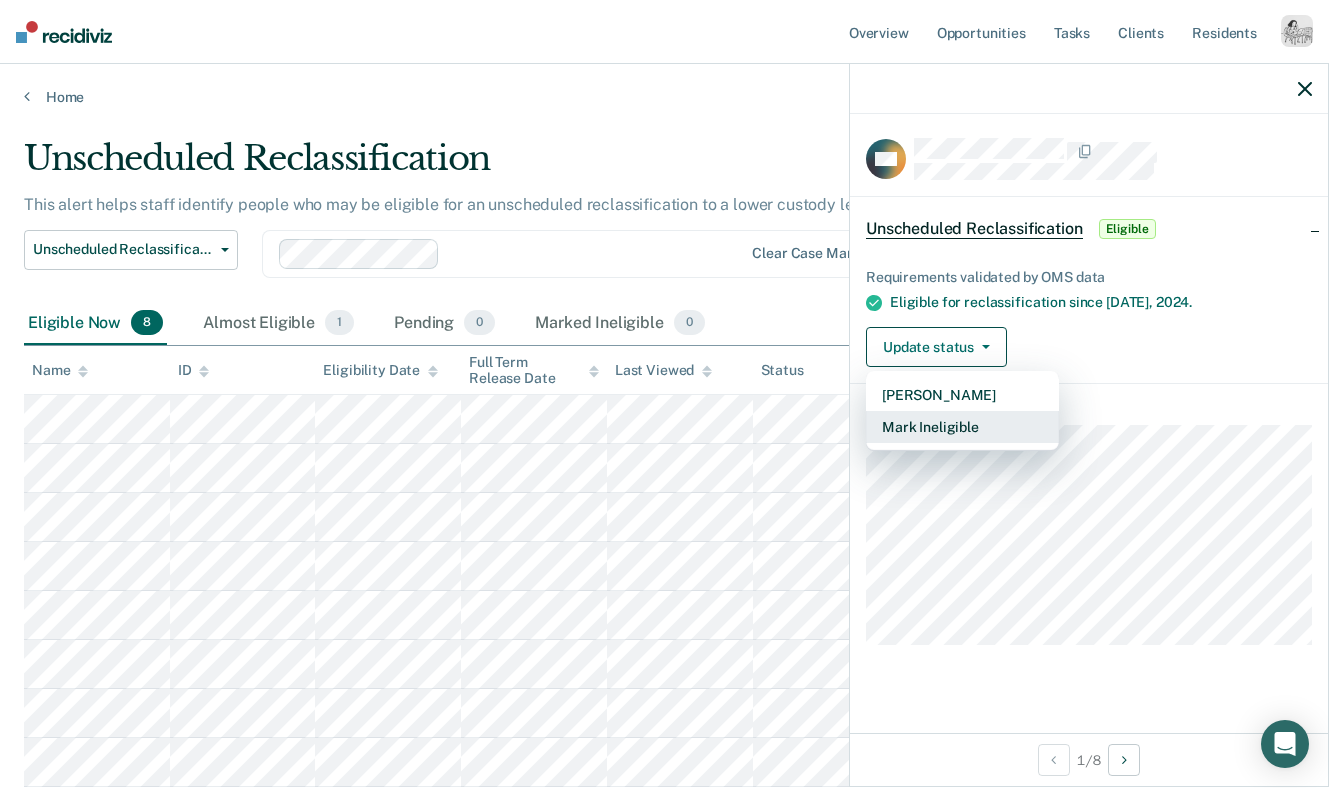 click on "Mark Ineligible" at bounding box center (962, 427) 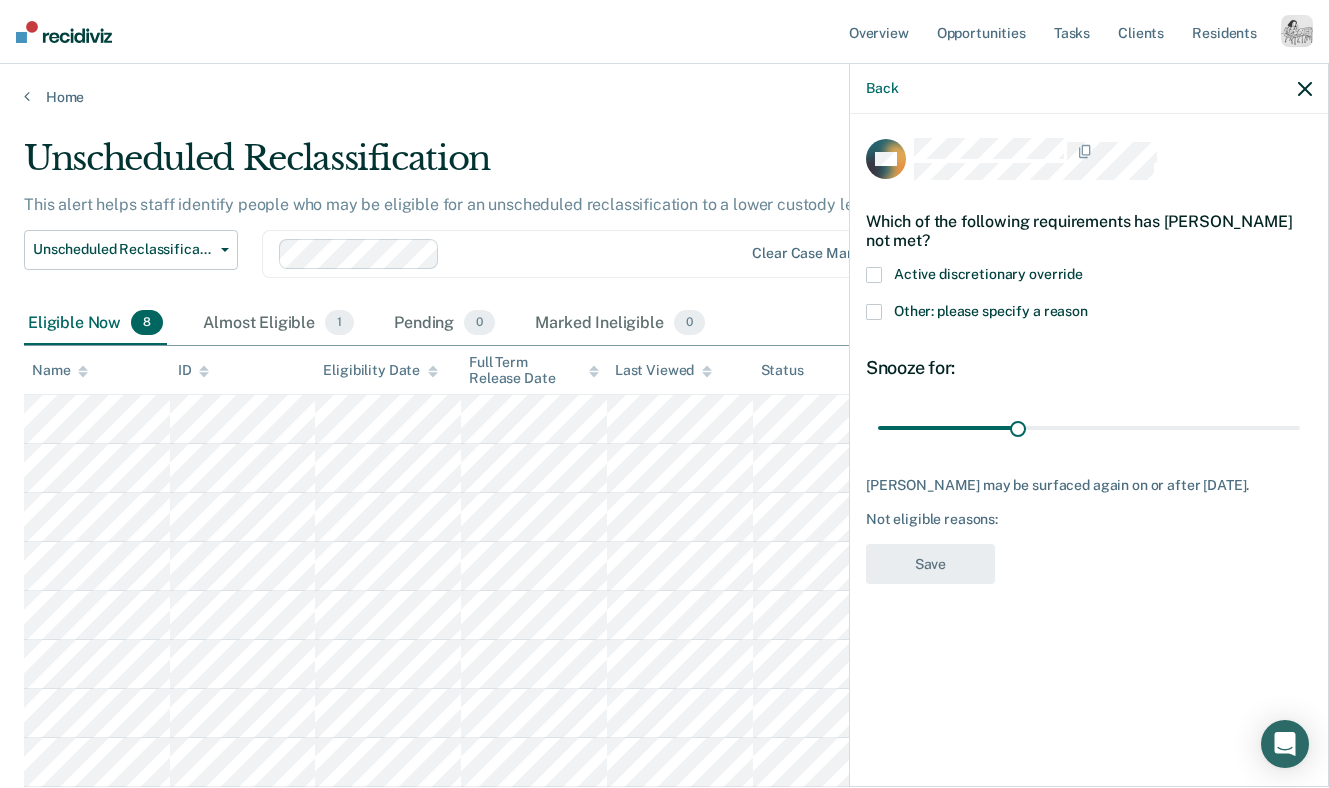 click on "Active discretionary override" at bounding box center [988, 274] 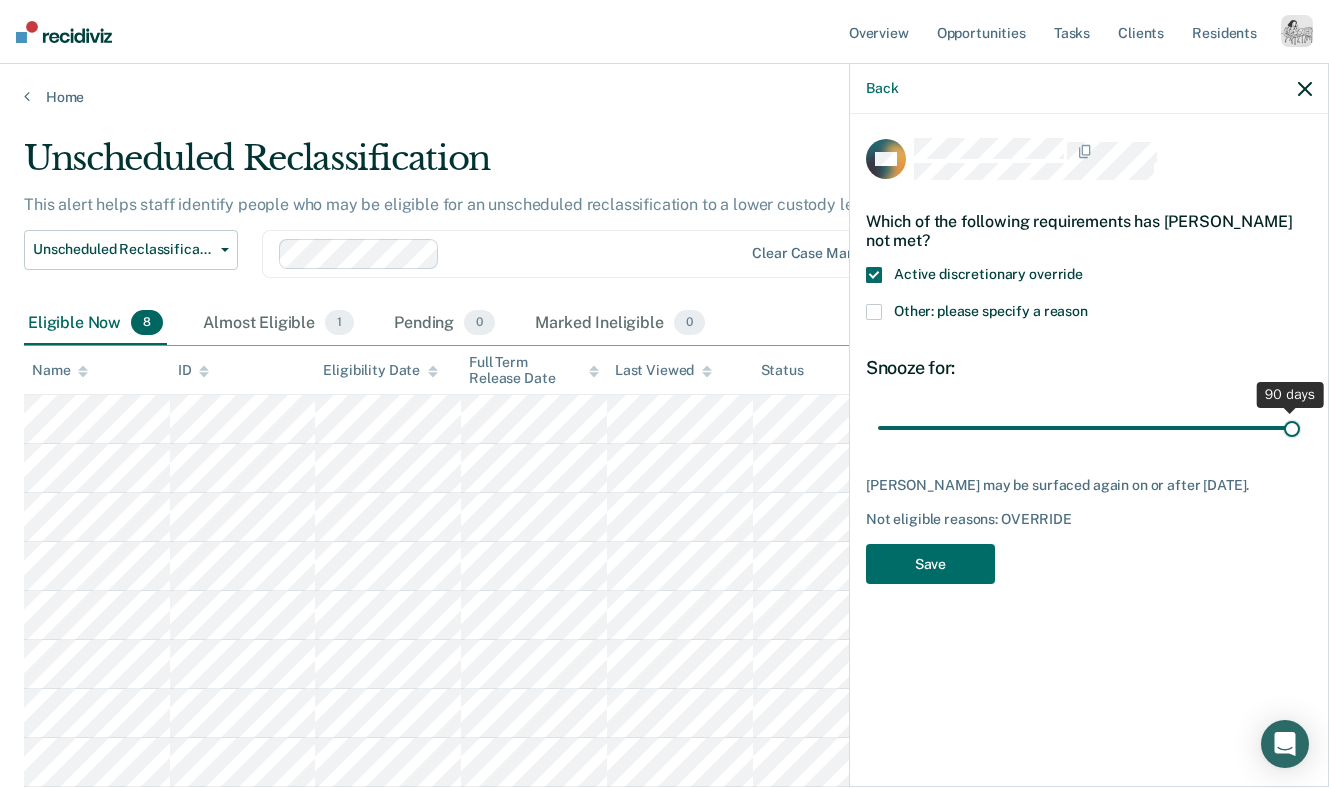 drag, startPoint x: 1018, startPoint y: 422, endPoint x: 1308, endPoint y: 433, distance: 290.20856 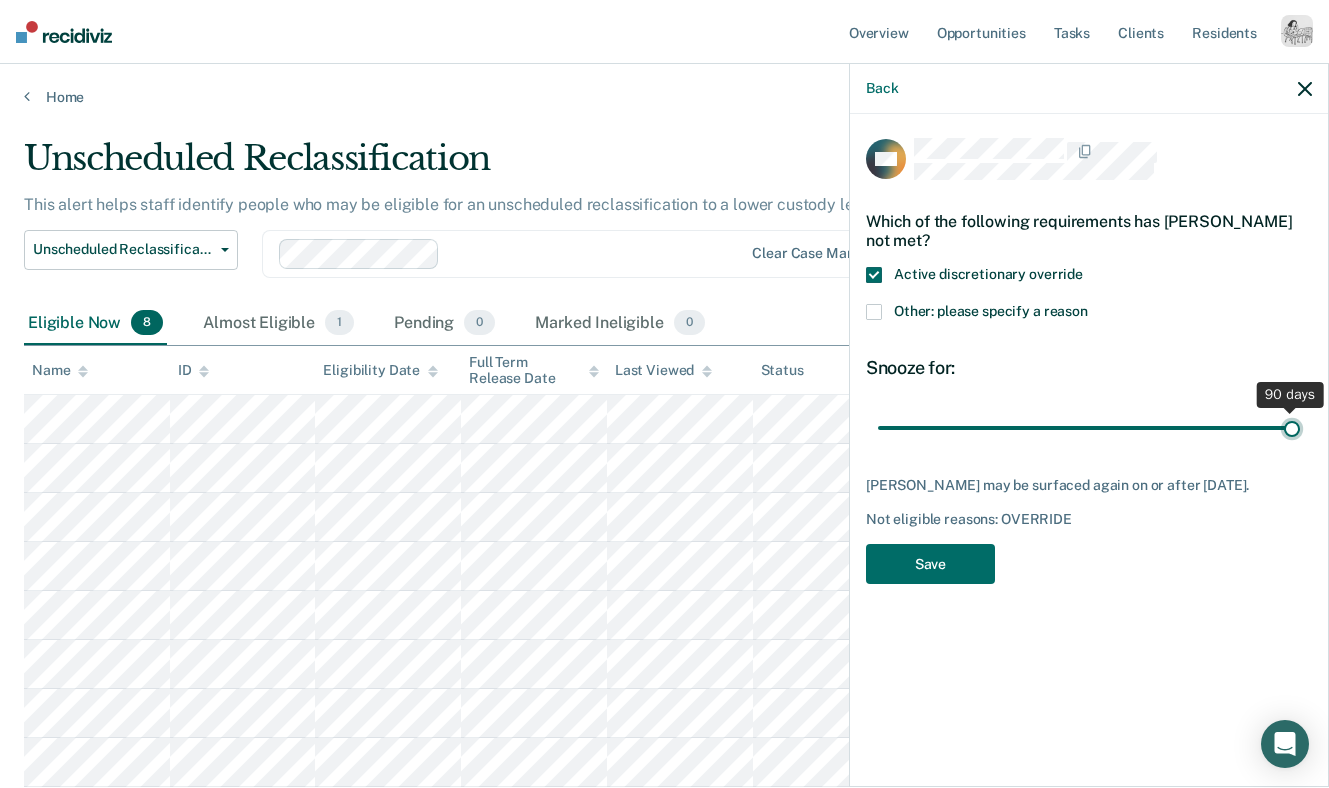 type on "90" 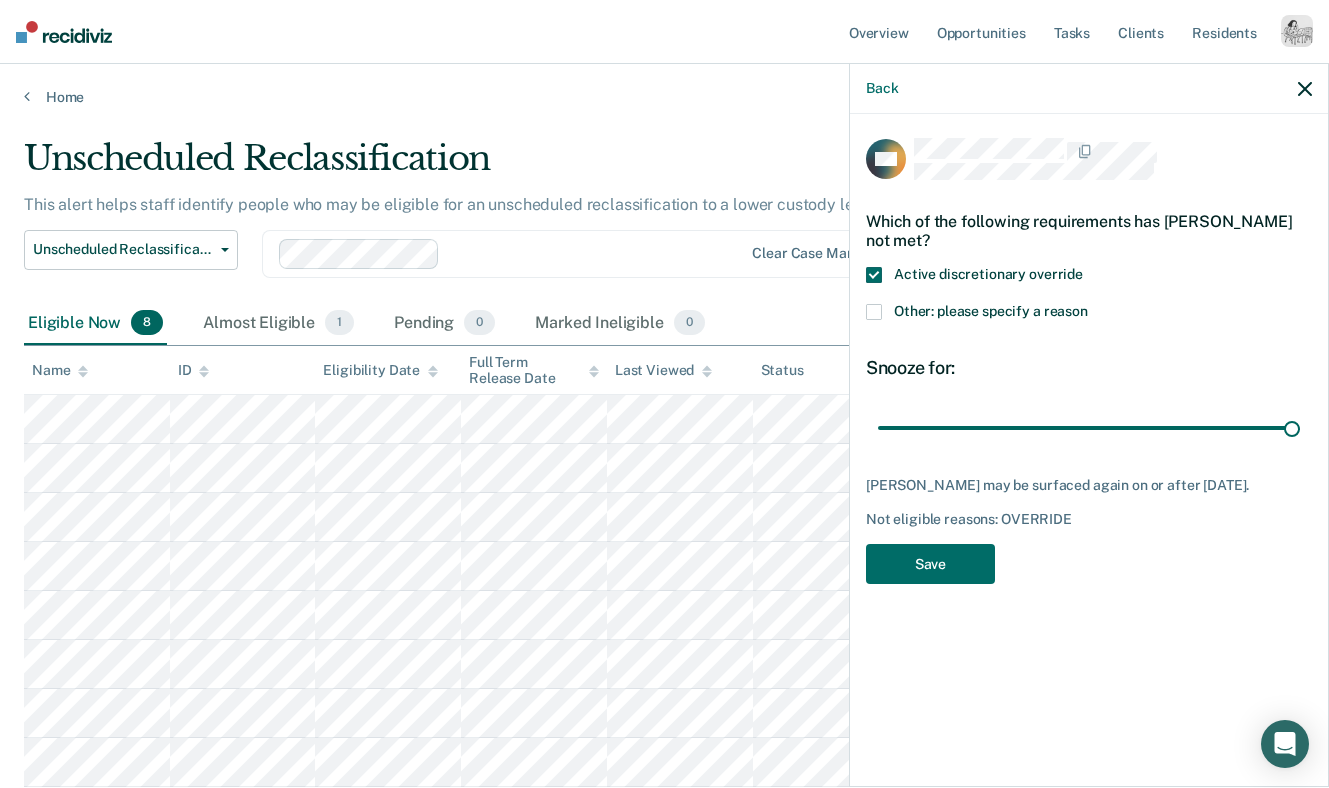 click on "Back" at bounding box center [1089, 89] 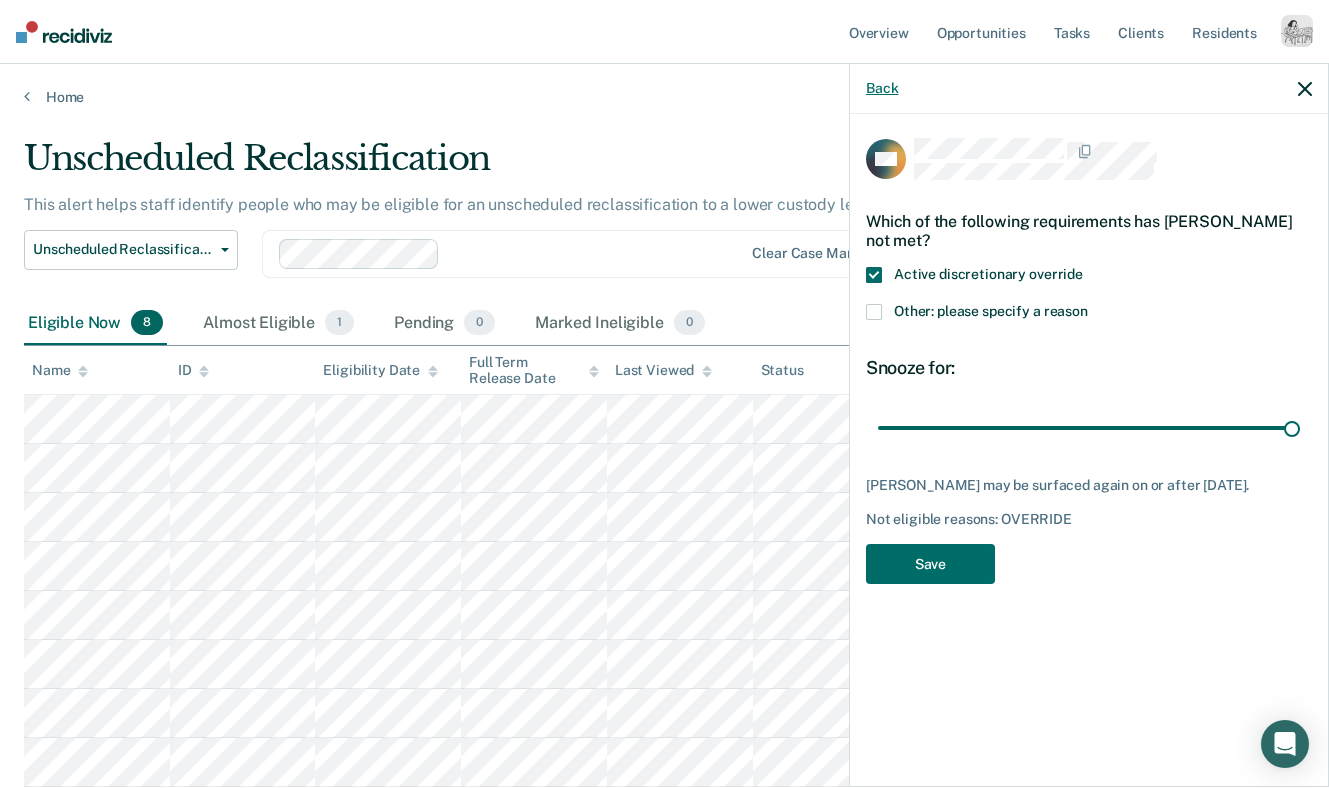 click on "Back" at bounding box center (882, 88) 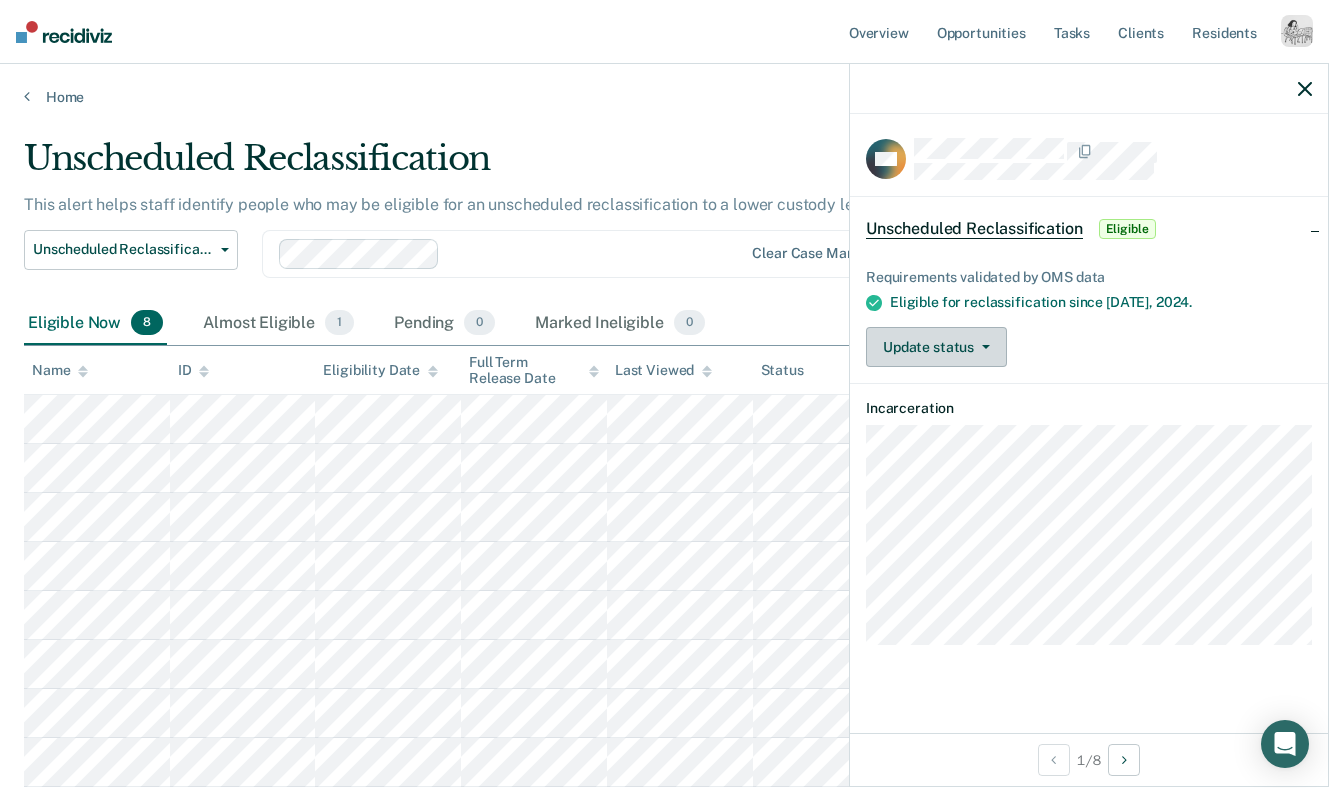 click on "Update status" at bounding box center [936, 347] 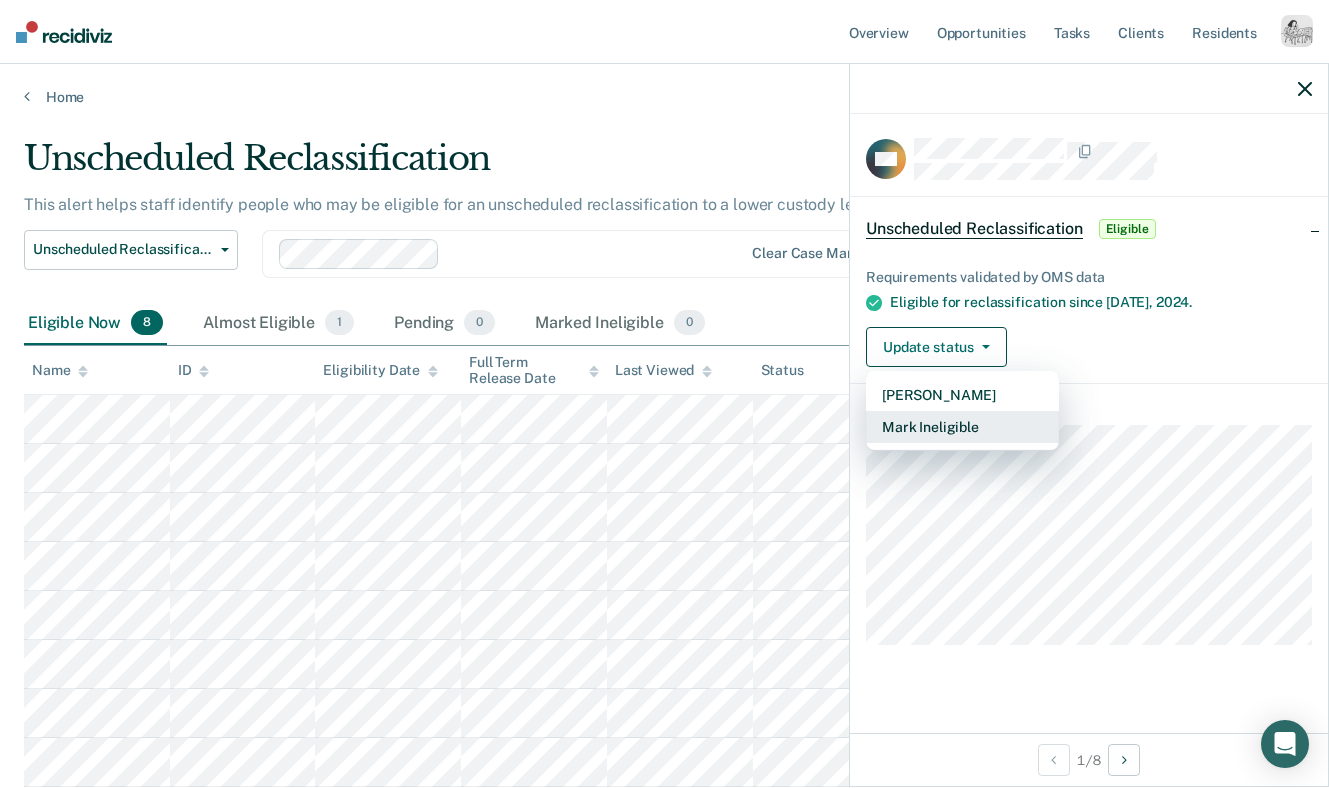 type 